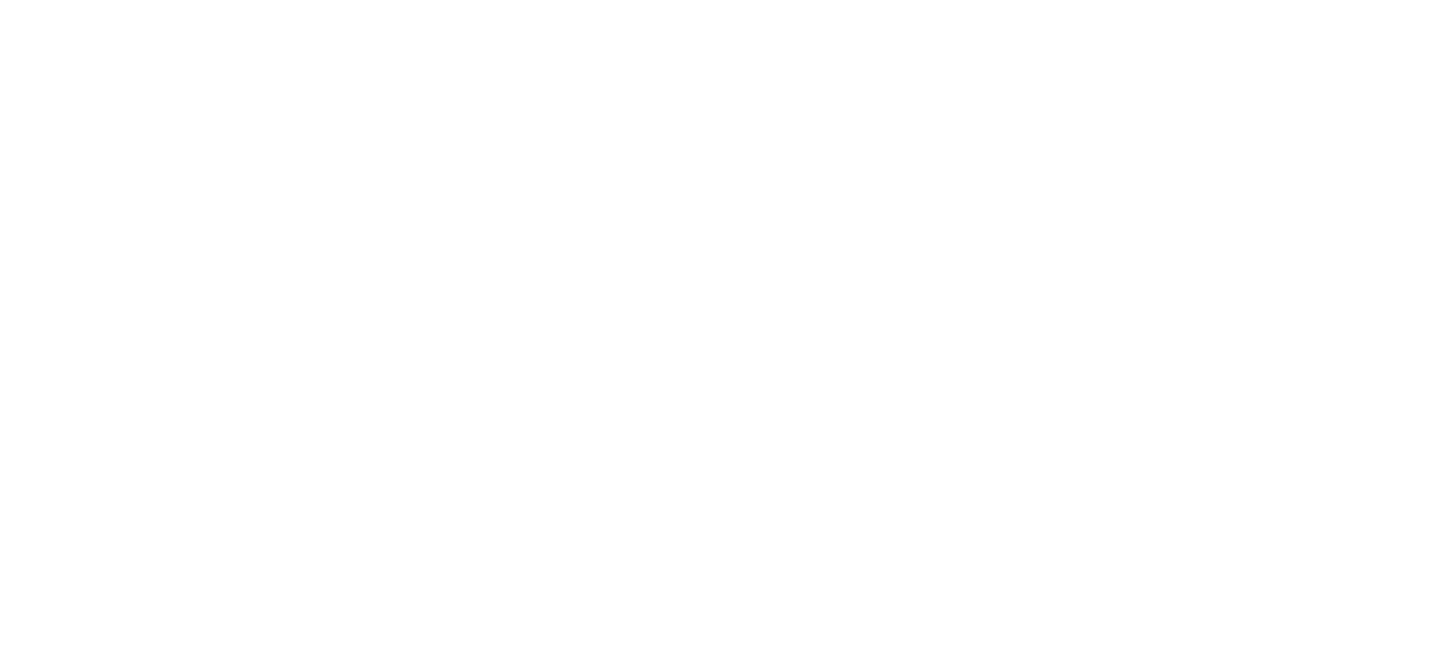 scroll, scrollTop: 0, scrollLeft: 0, axis: both 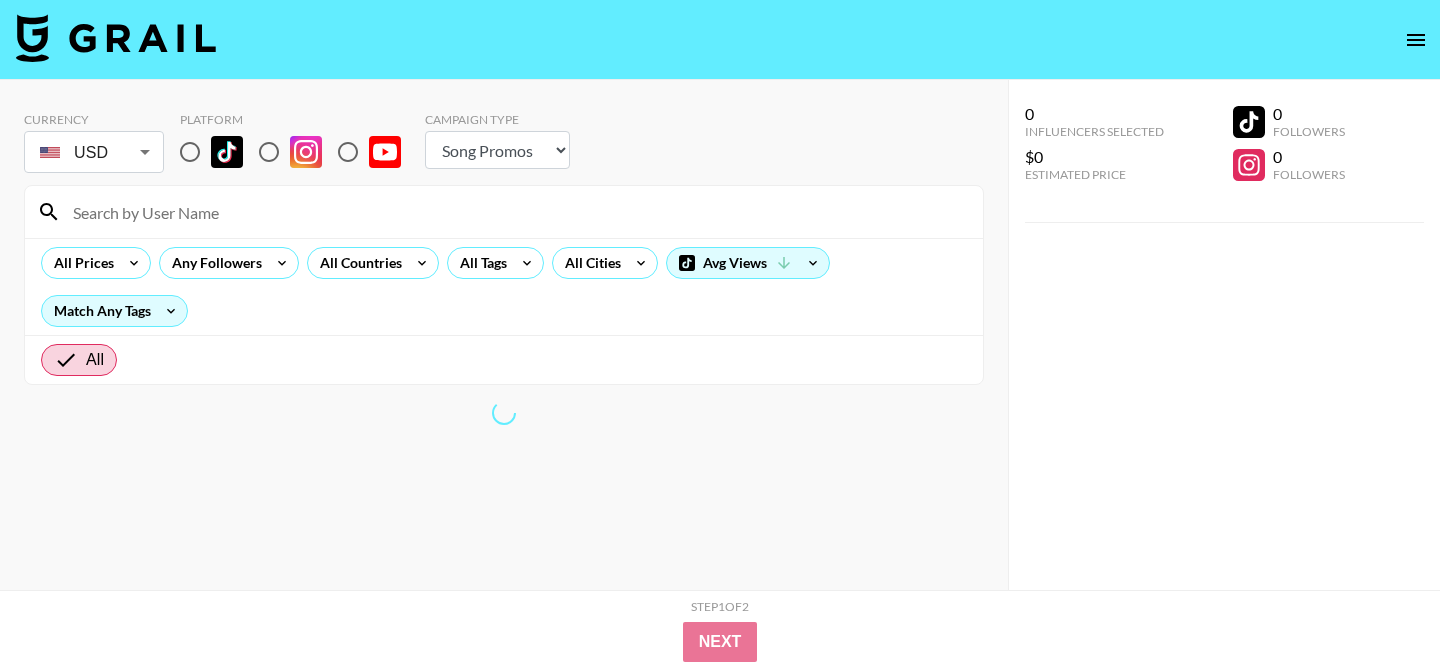click at bounding box center [227, 152] 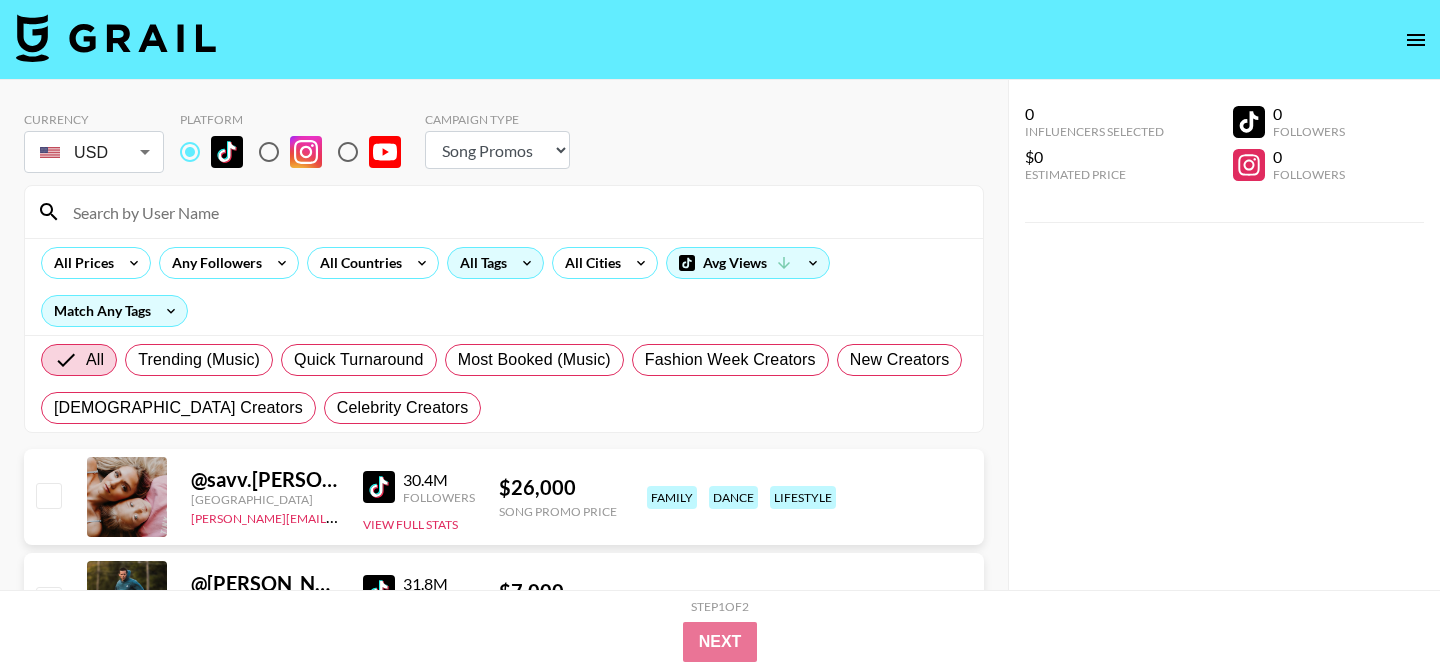 click on "All Tags" at bounding box center [479, 263] 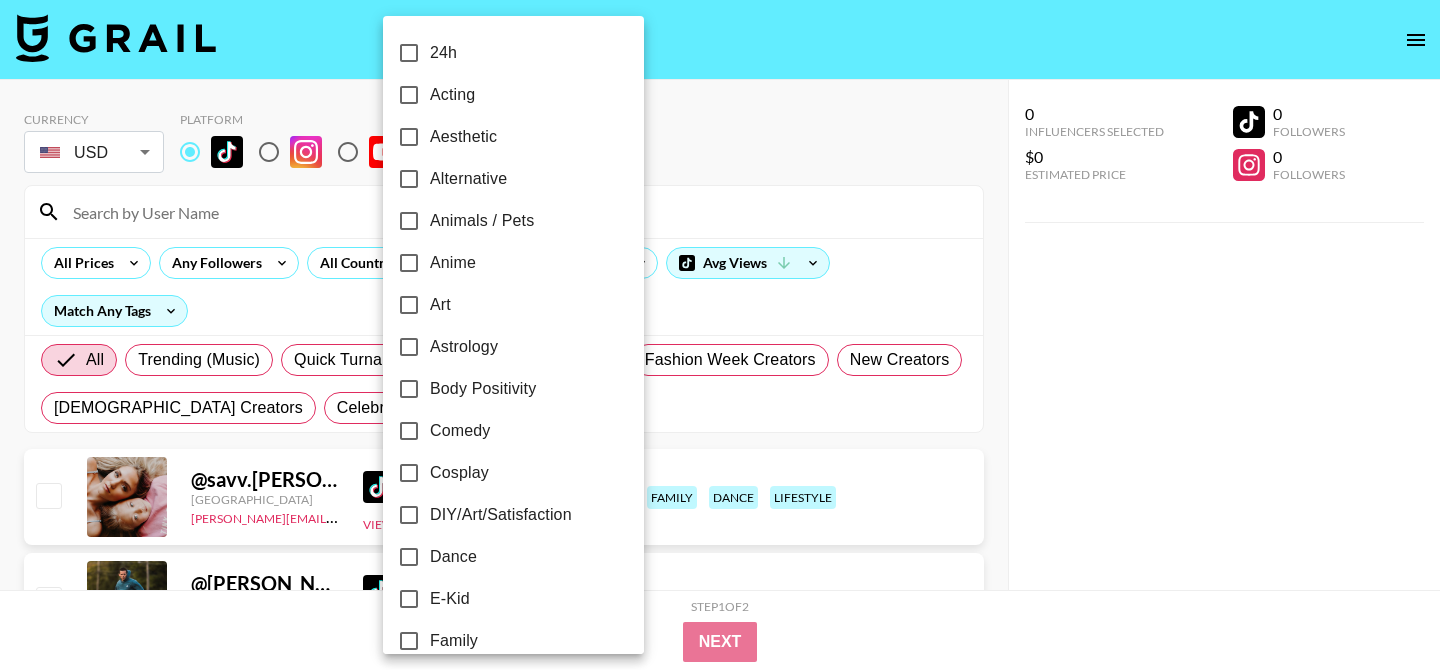 click on "Alternative" at bounding box center (468, 179) 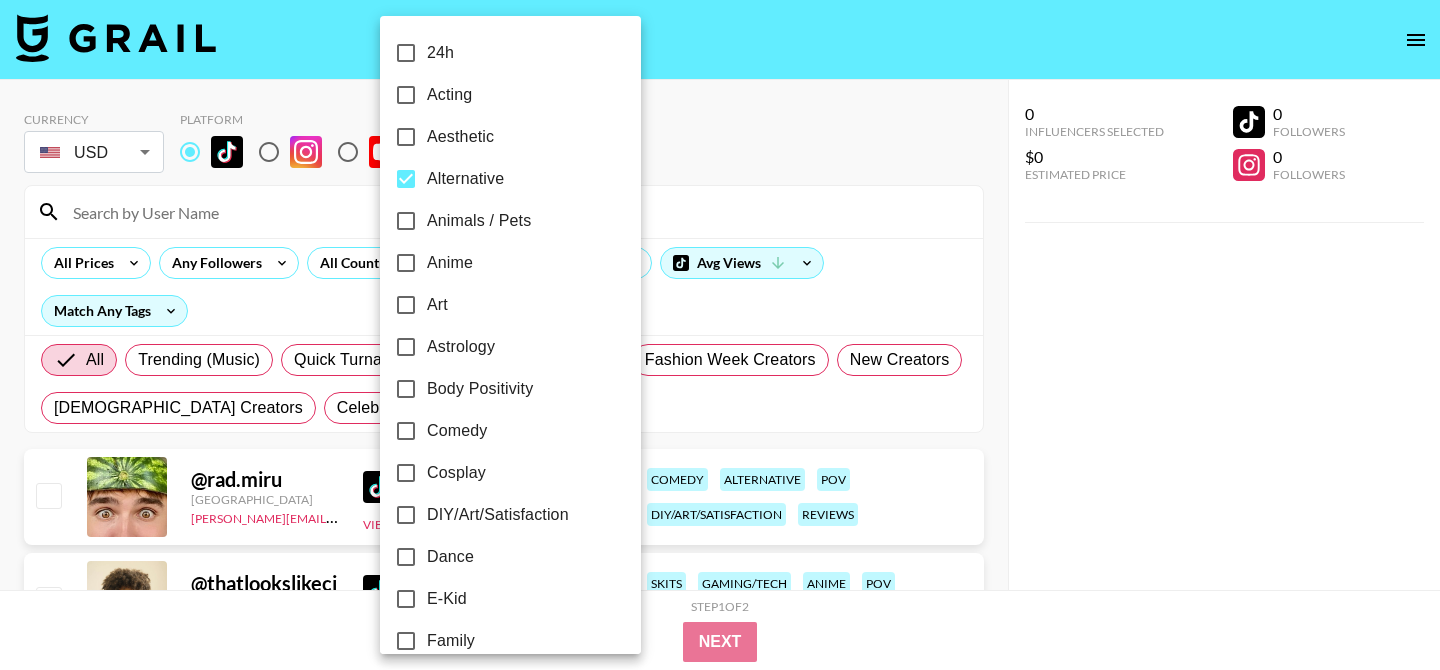 click at bounding box center (720, 335) 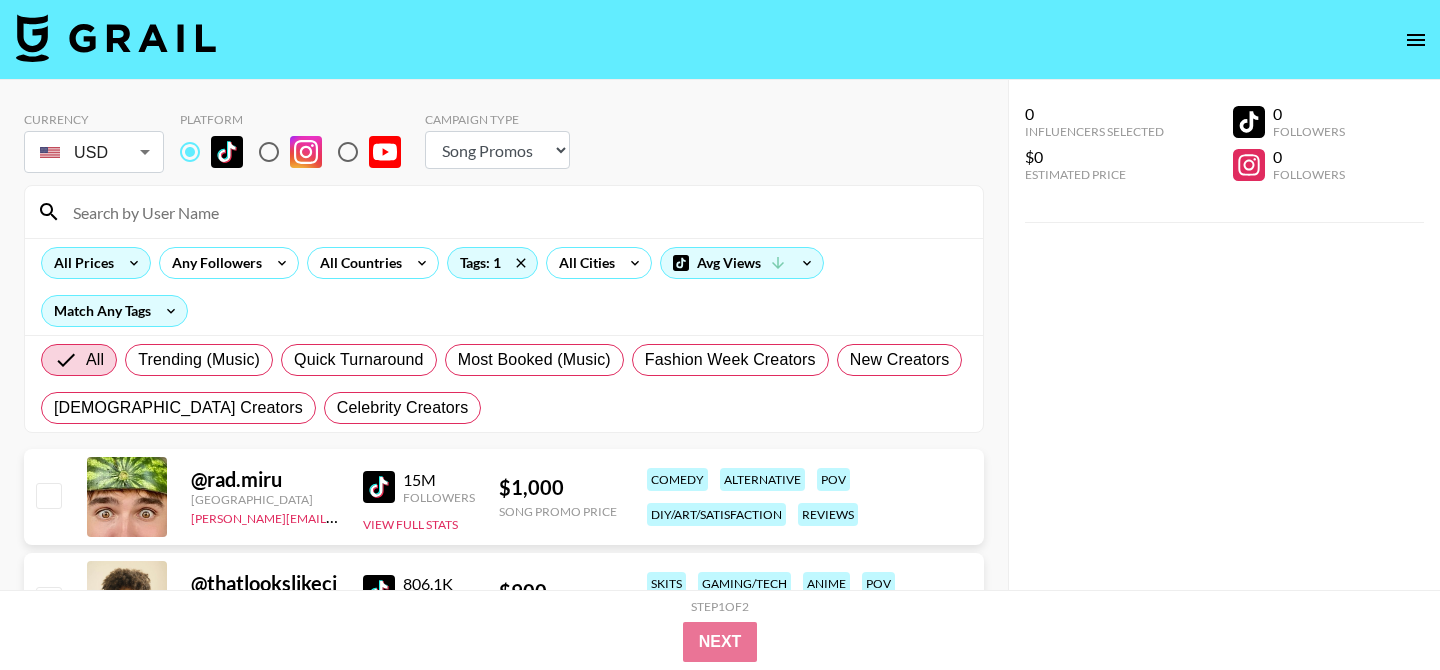 click 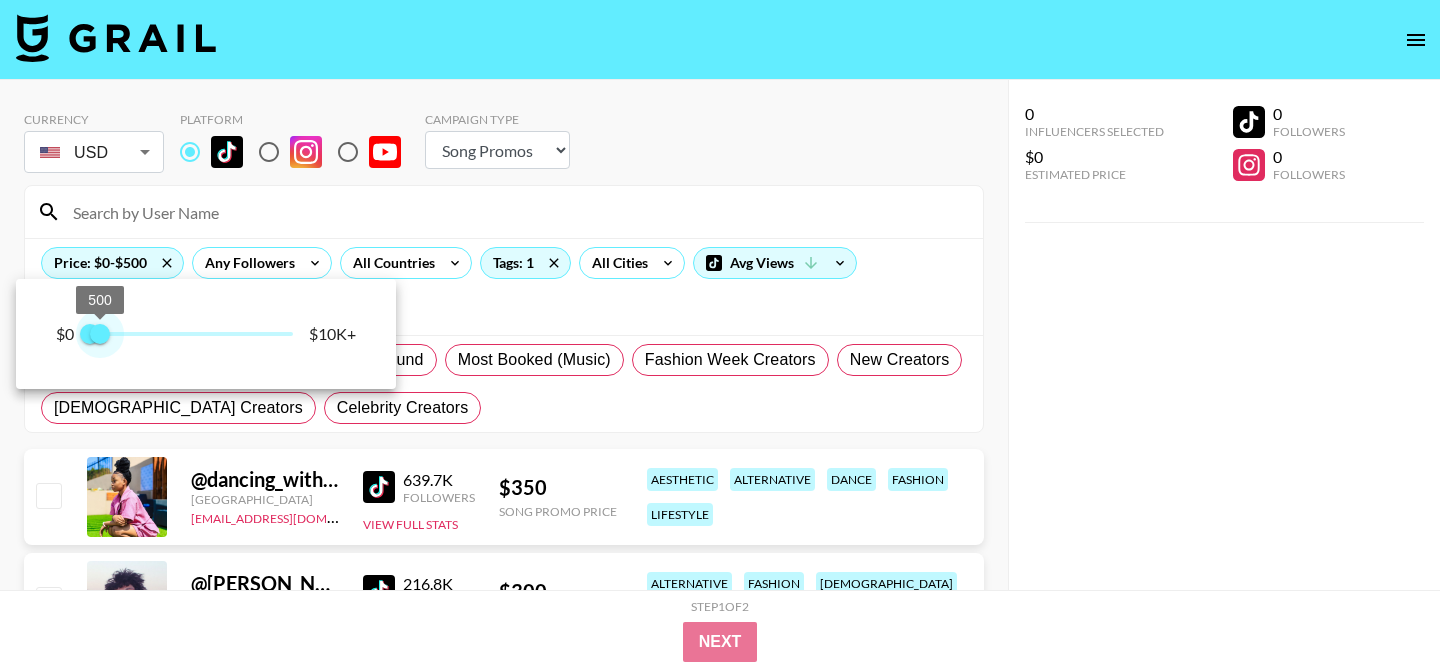 type on "250" 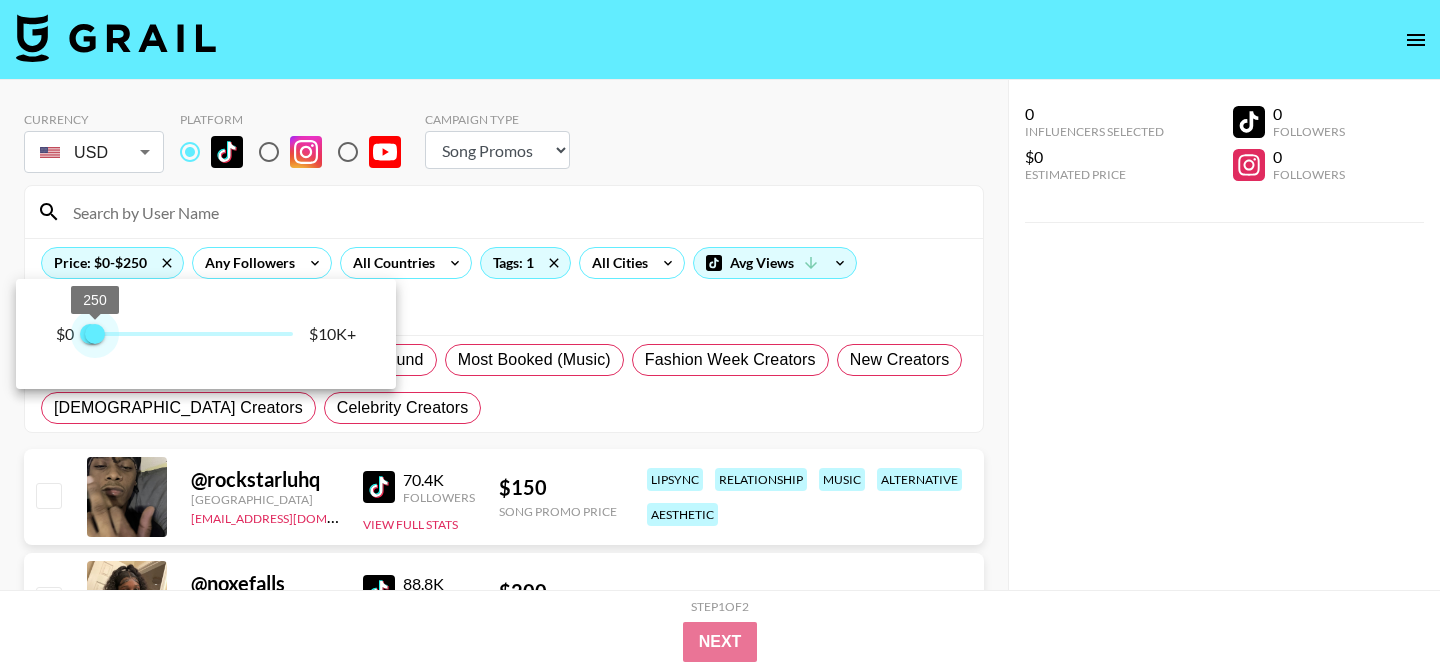 drag, startPoint x: 160, startPoint y: 337, endPoint x: 95, endPoint y: 344, distance: 65.37584 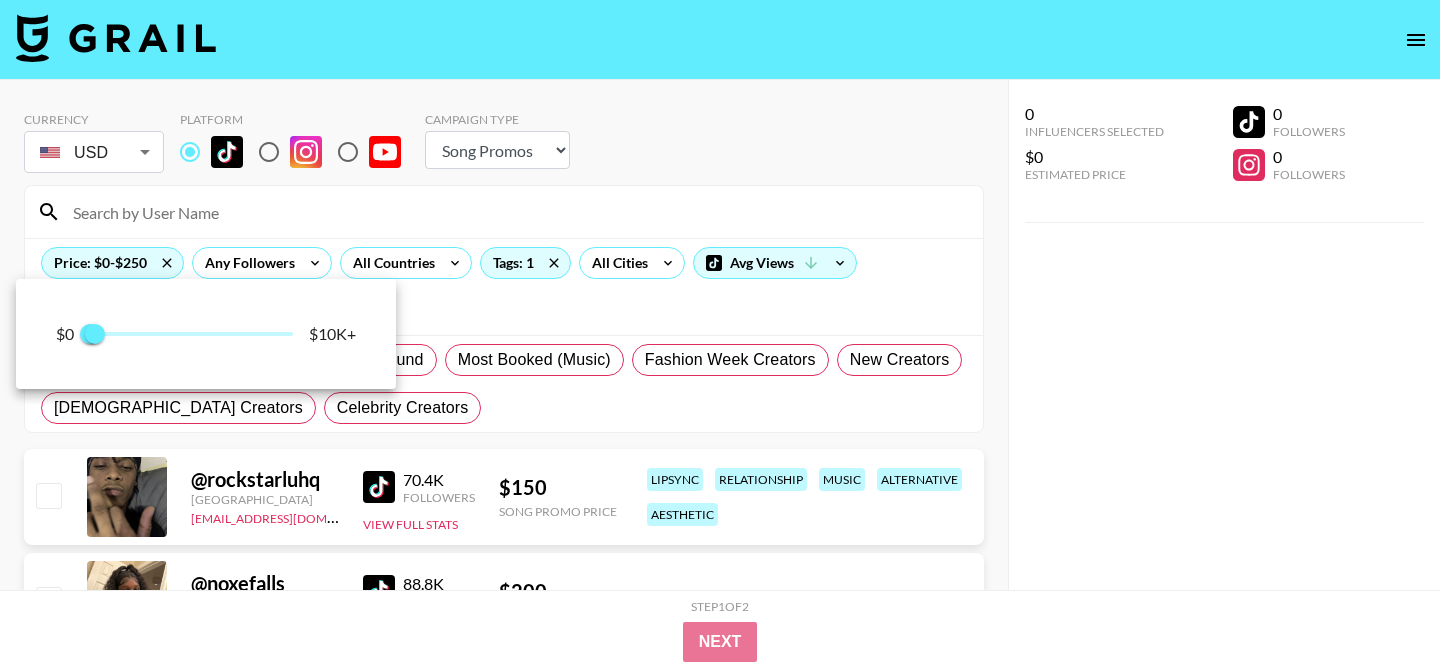 click at bounding box center (720, 335) 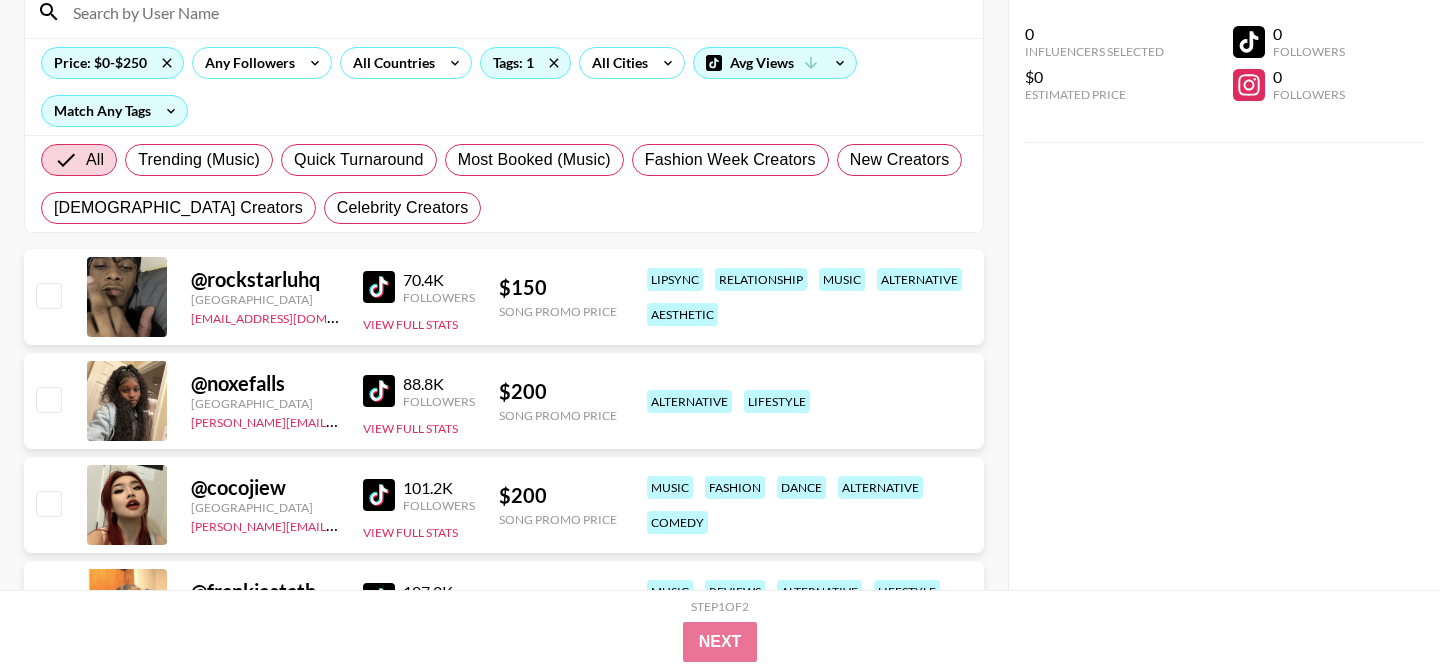 scroll, scrollTop: 236, scrollLeft: 0, axis: vertical 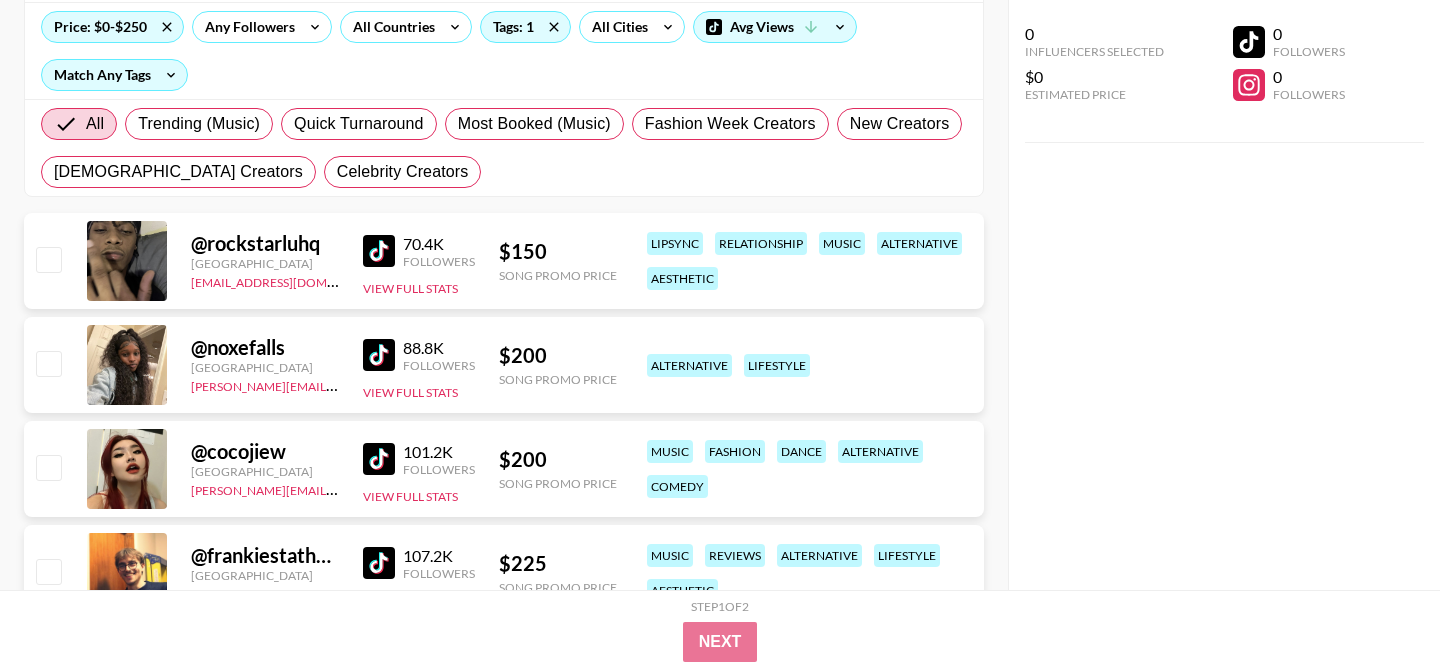 click at bounding box center [379, 459] 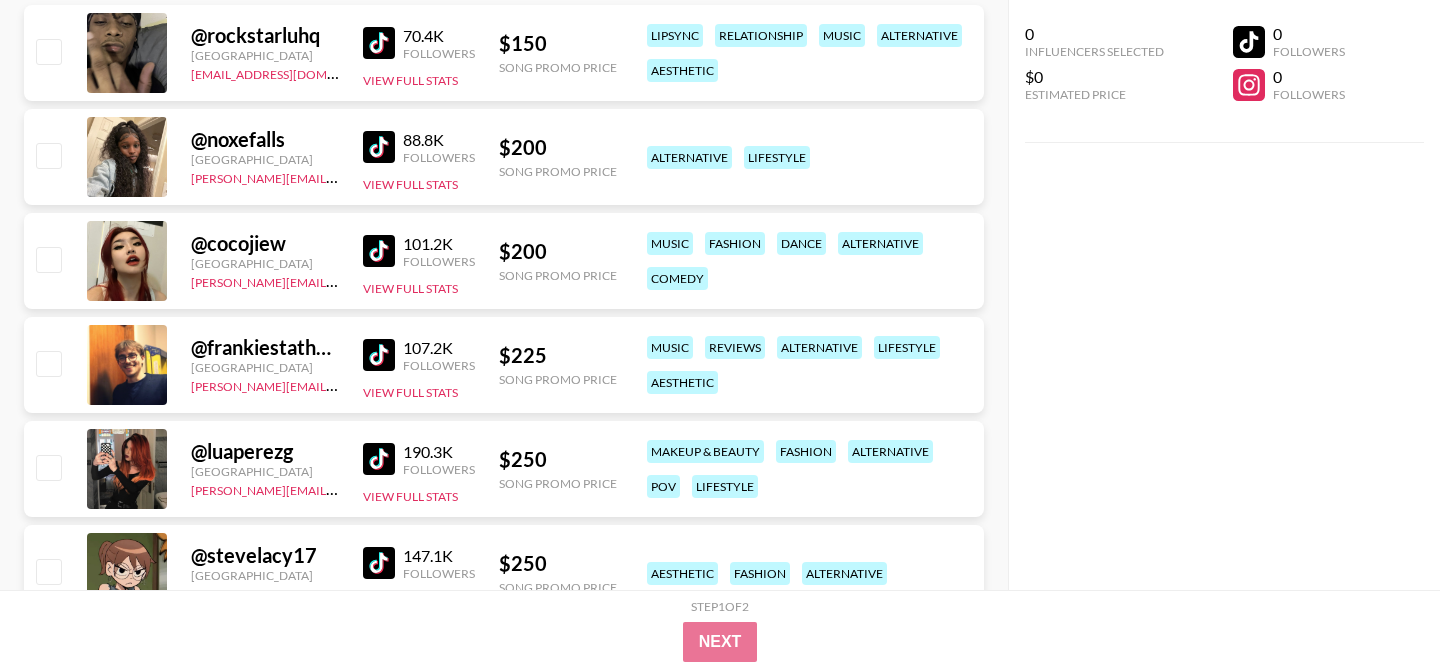 scroll, scrollTop: 445, scrollLeft: 0, axis: vertical 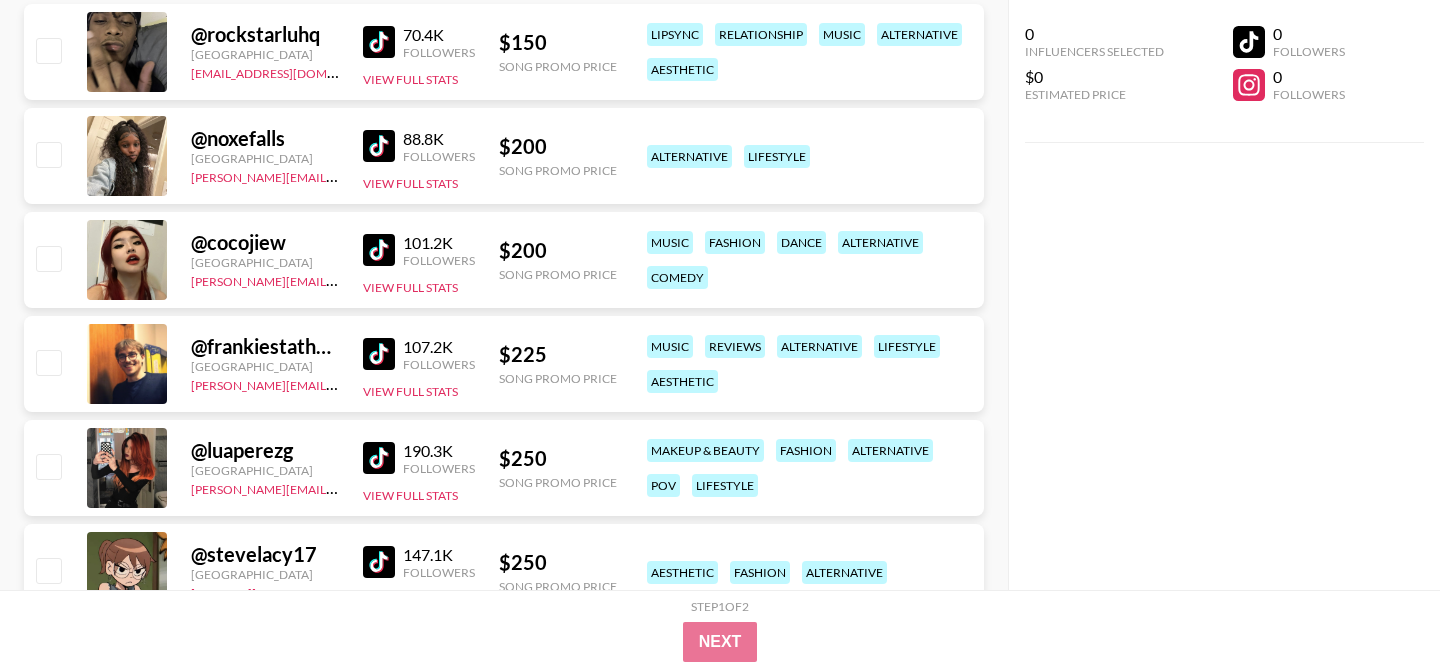 click on "@ luaperezg United States [PERSON_NAME][EMAIL_ADDRESS][PERSON_NAME][DOMAIN_NAME] 190.3K Followers View Full Stats   $ 250 Song Promo Price makeup & beauty fashion alternative pov lifestyle" at bounding box center (504, 468) 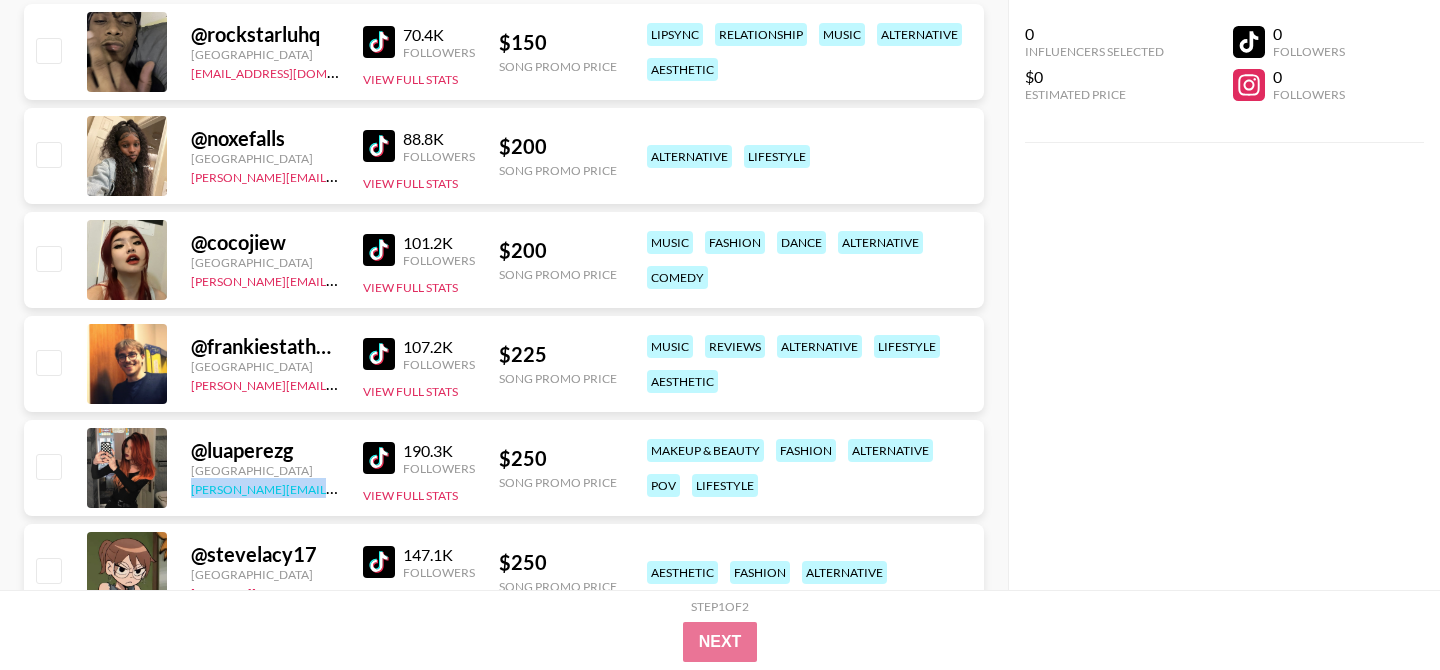 copy on "[PERSON_NAME][EMAIL_ADDRESS][PERSON_NAME][DOMAIN_NAME]" 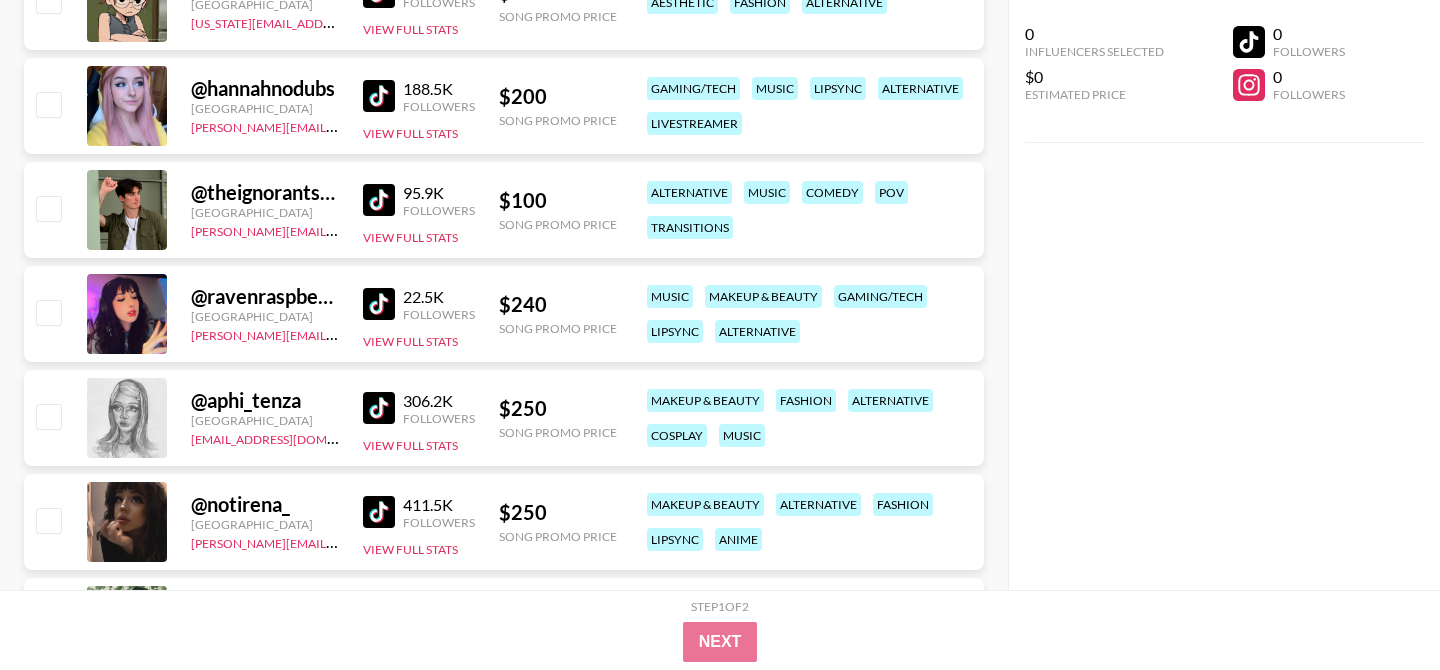 scroll, scrollTop: 1027, scrollLeft: 0, axis: vertical 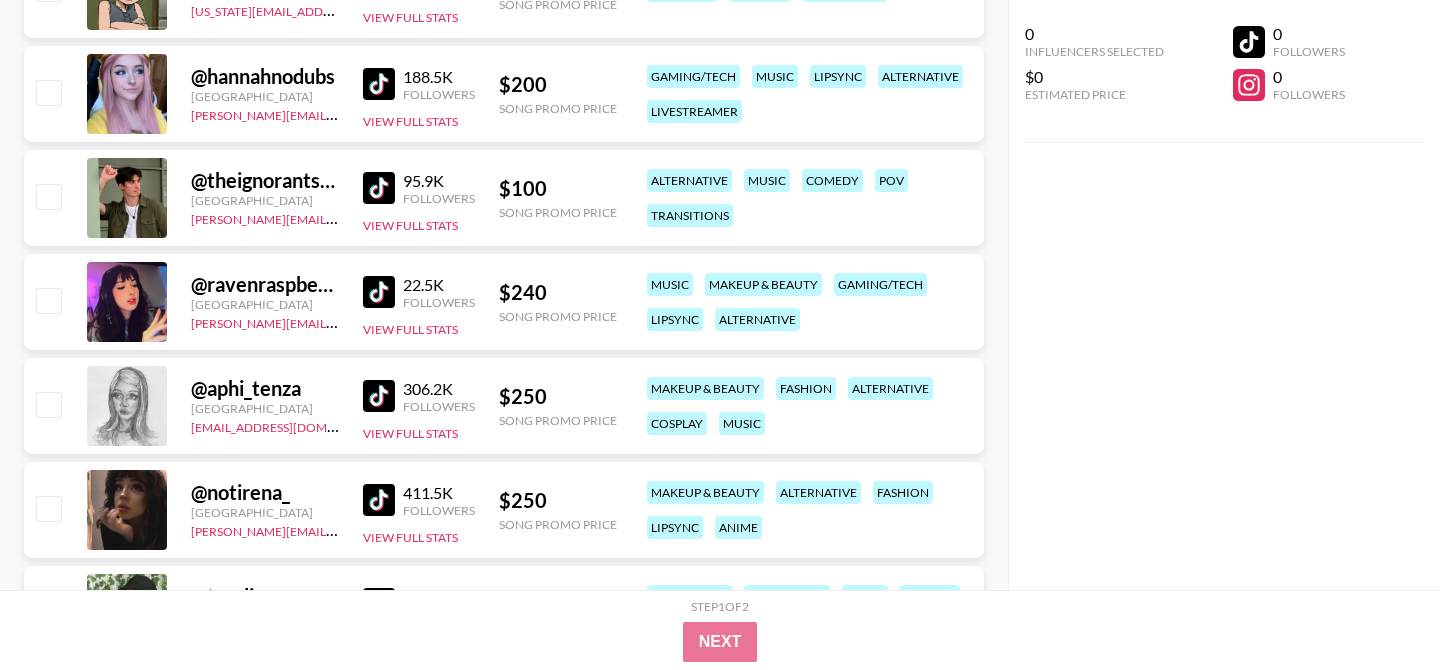 click at bounding box center [379, 292] 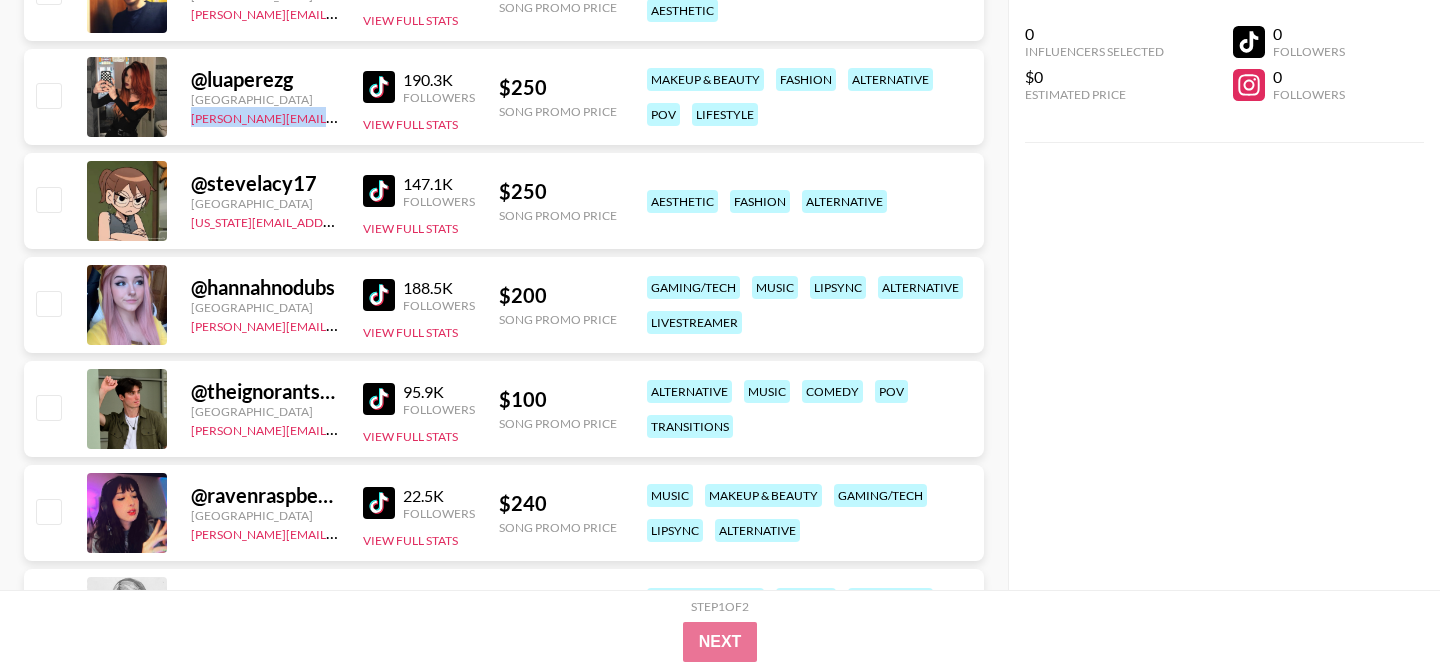 scroll, scrollTop: 0, scrollLeft: 0, axis: both 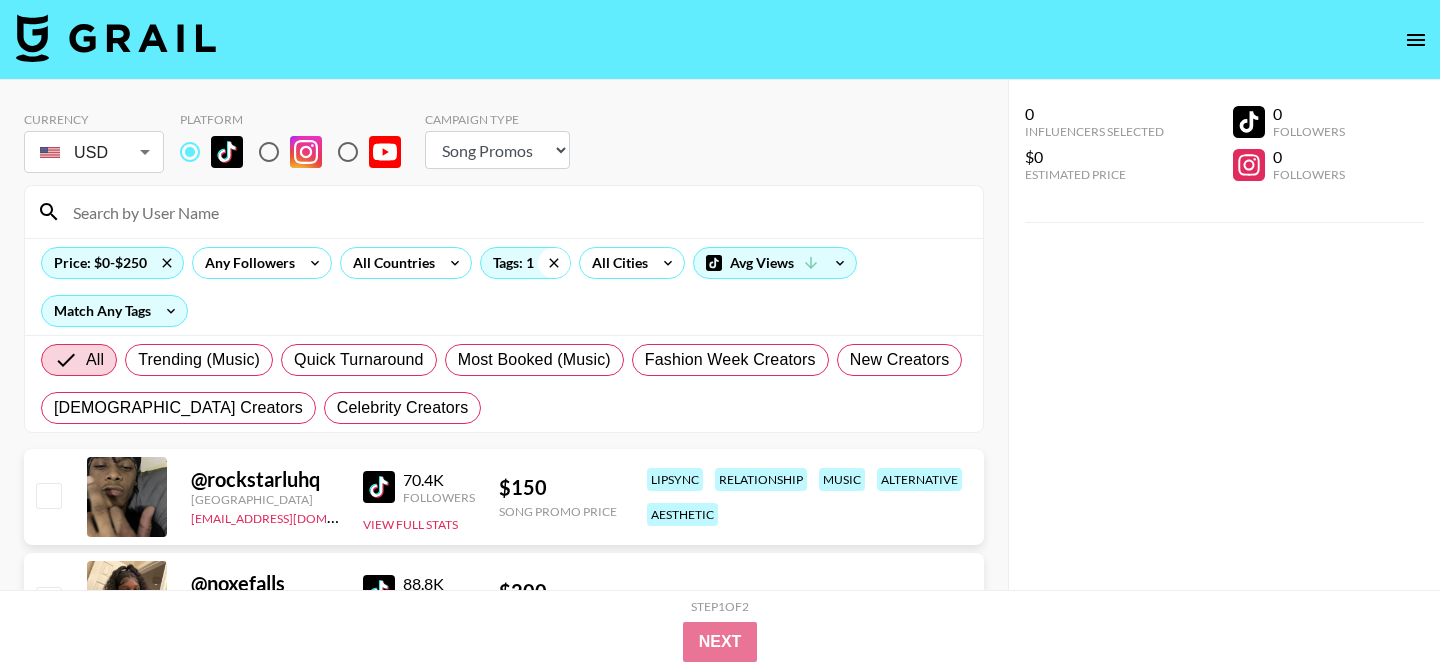 click 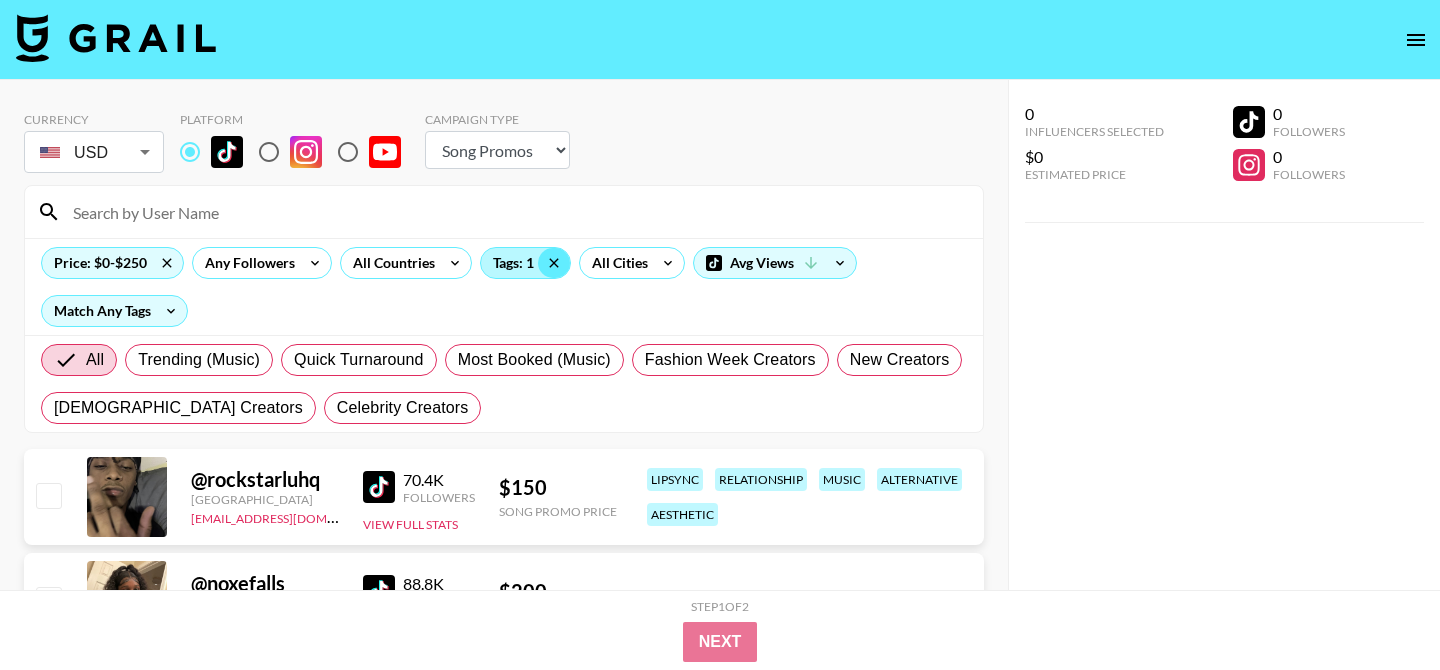 click on "Tags: 1" at bounding box center [525, 263] 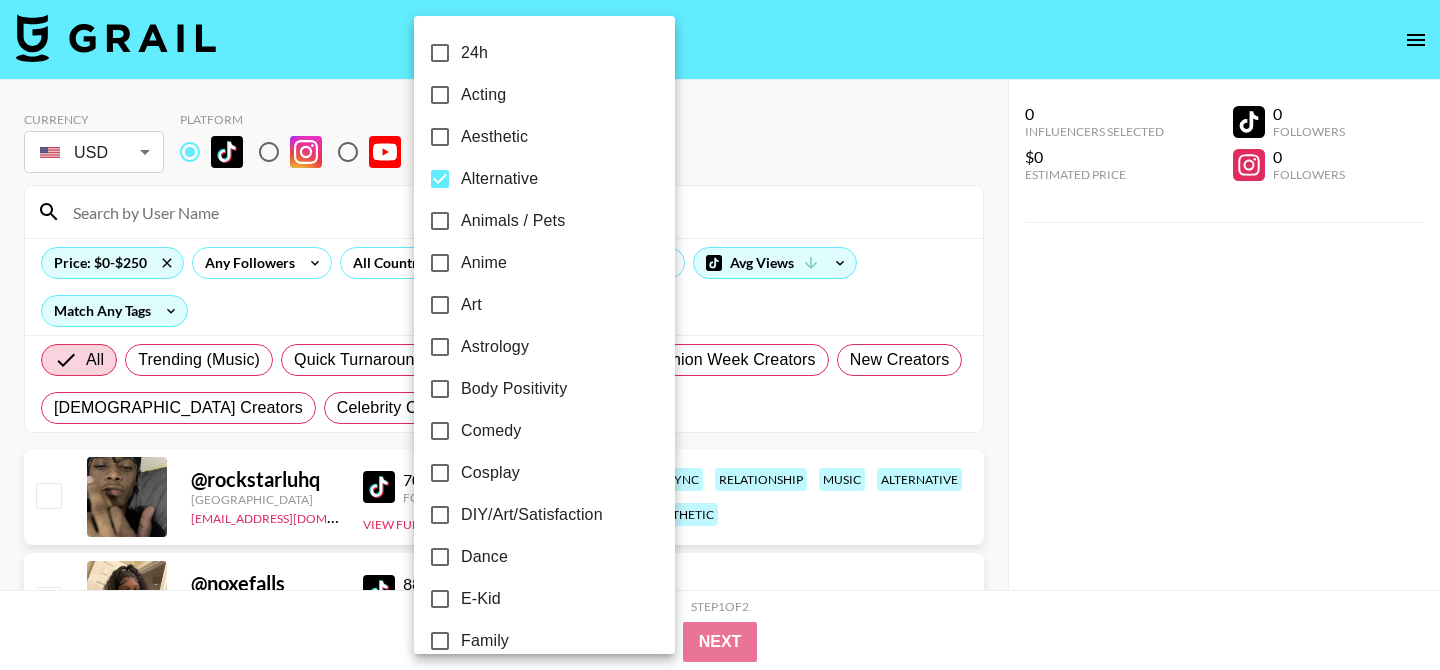 checkbox on "false" 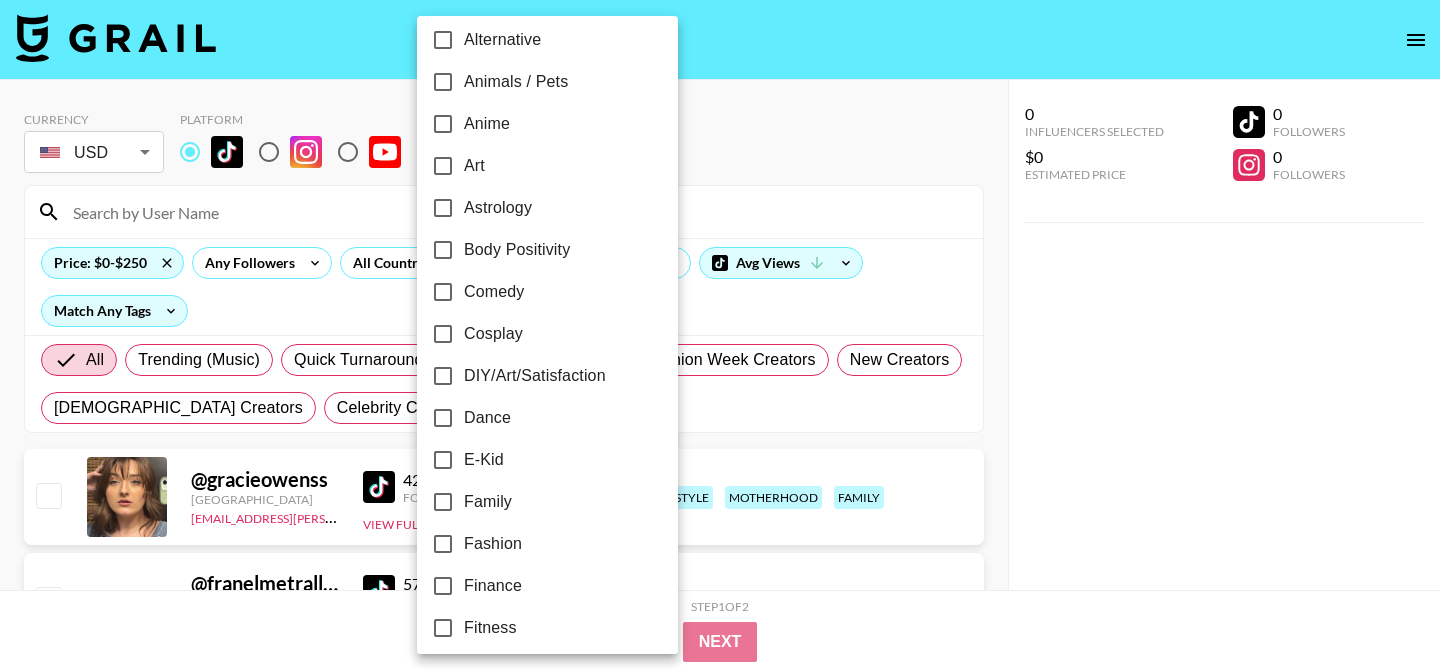 scroll, scrollTop: 145, scrollLeft: 0, axis: vertical 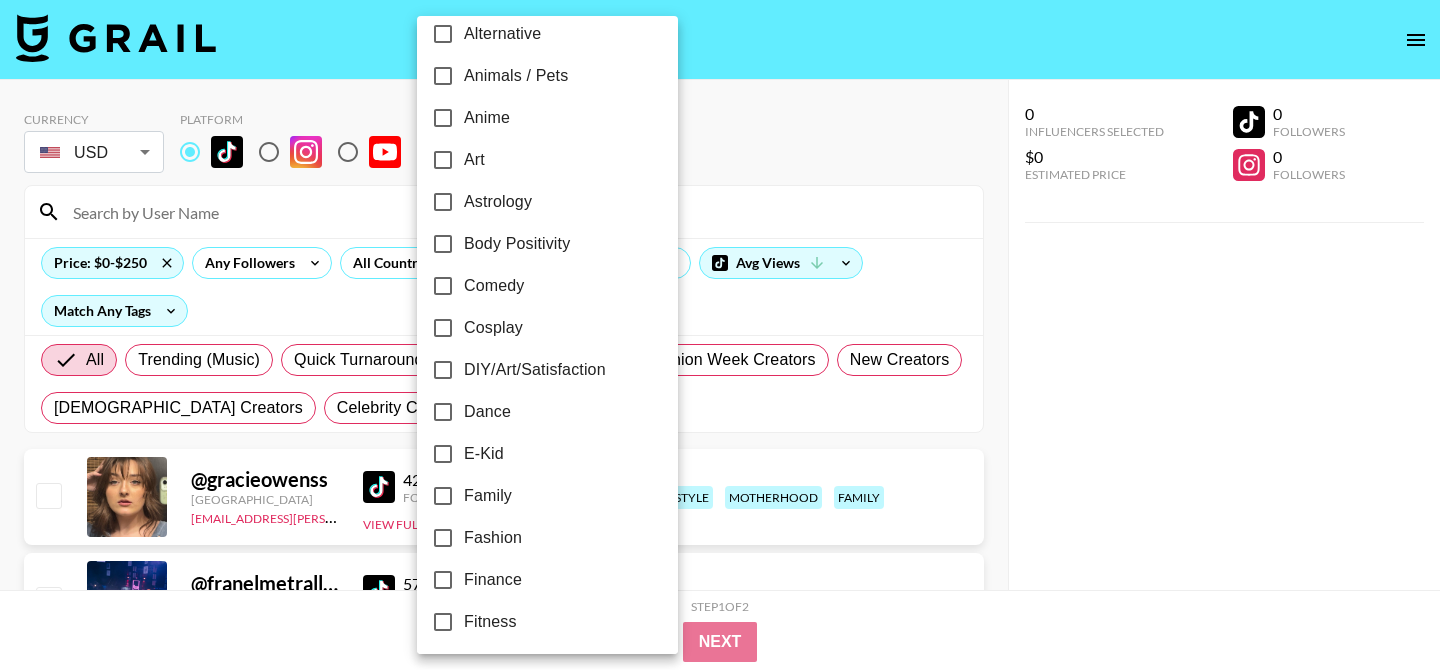 click on "E-Kid" at bounding box center (484, 454) 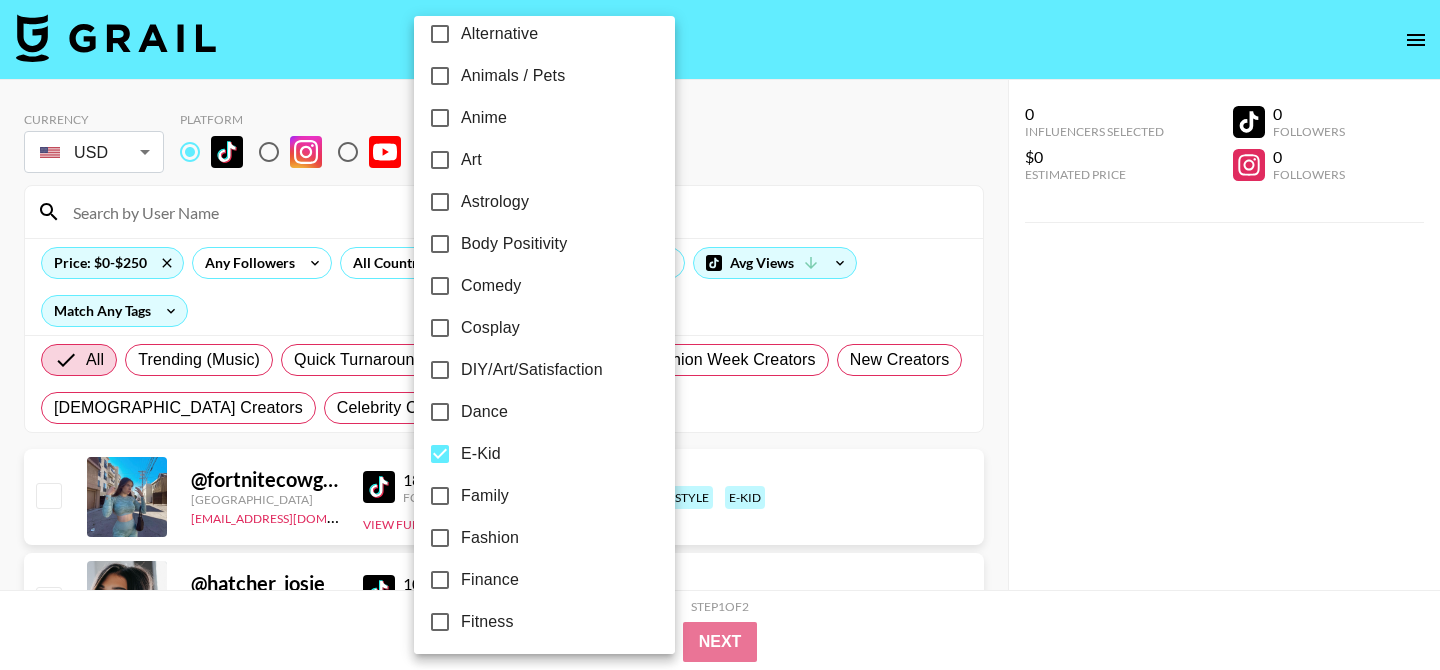 click at bounding box center (720, 335) 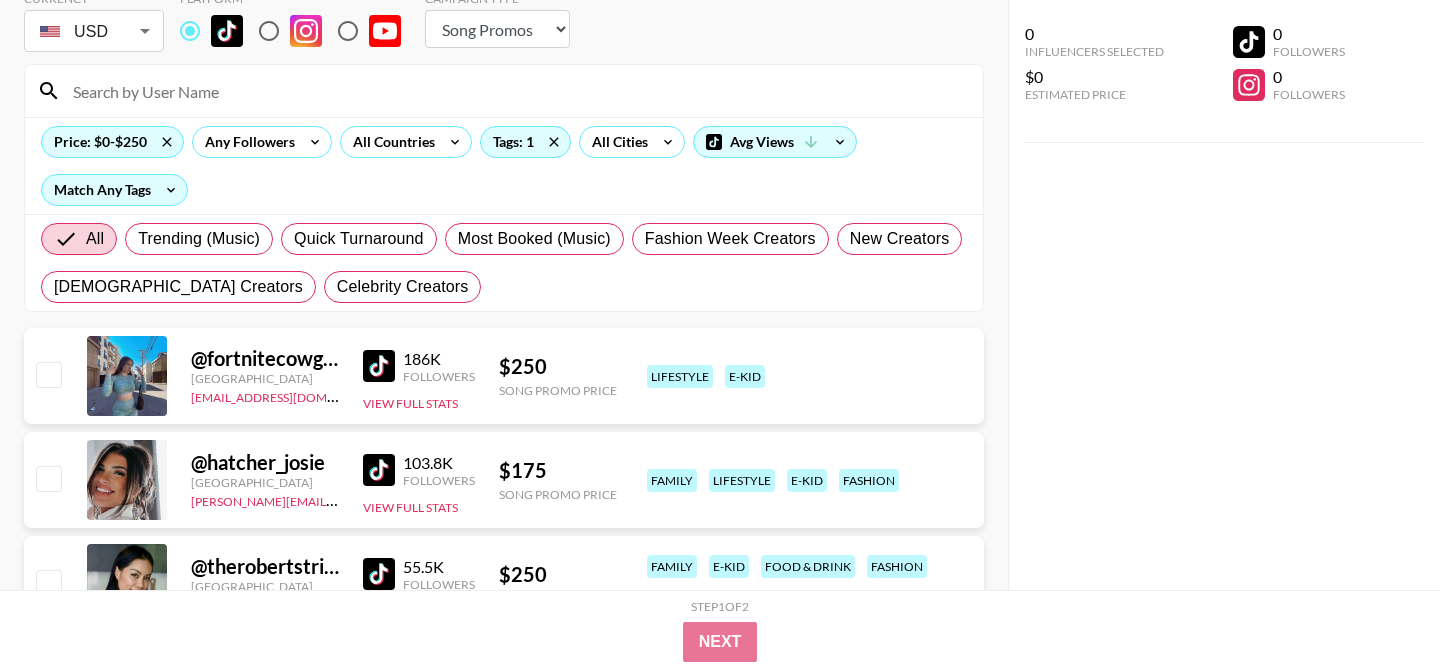 scroll, scrollTop: 71, scrollLeft: 0, axis: vertical 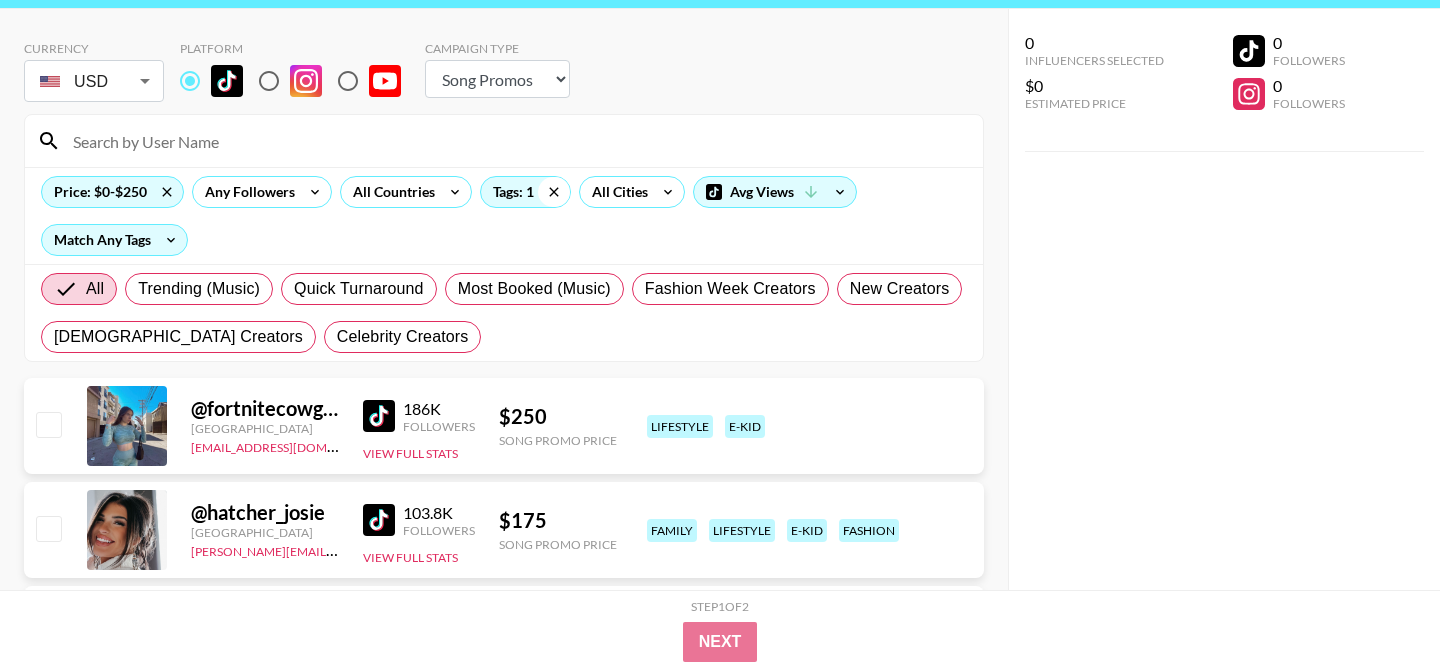 click 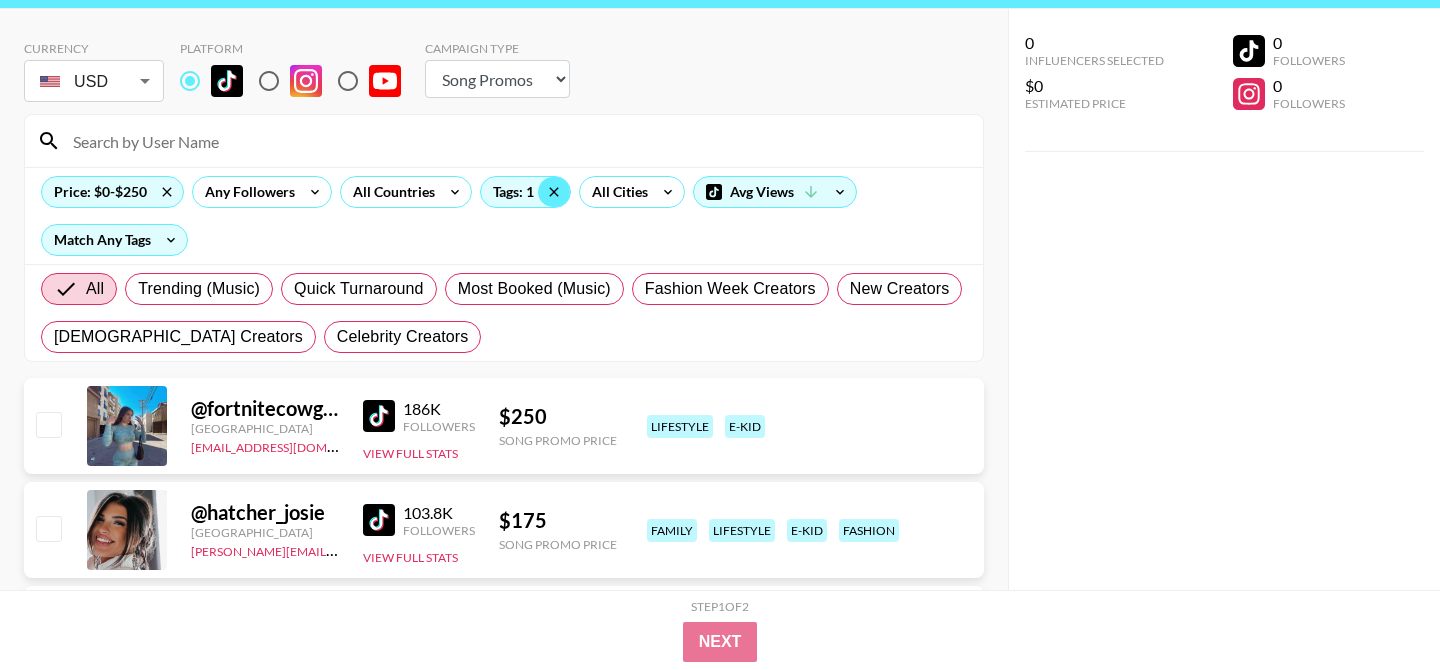 click 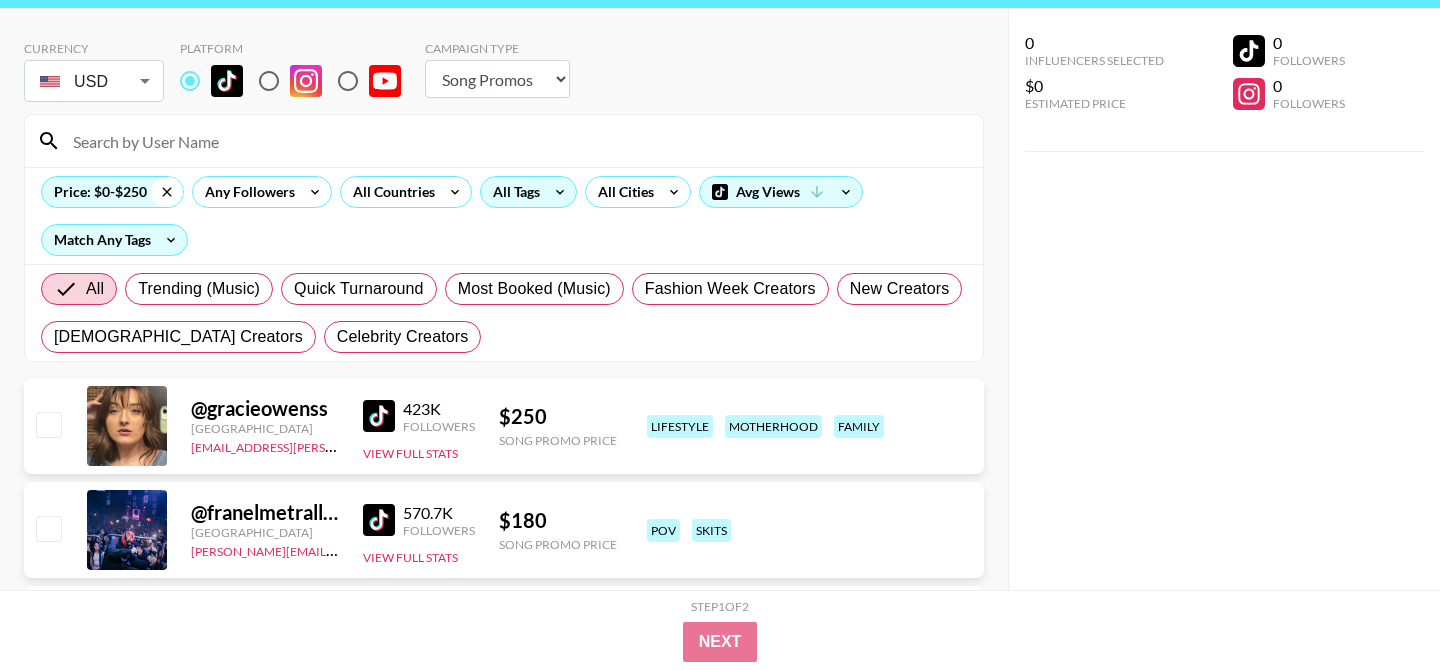 click 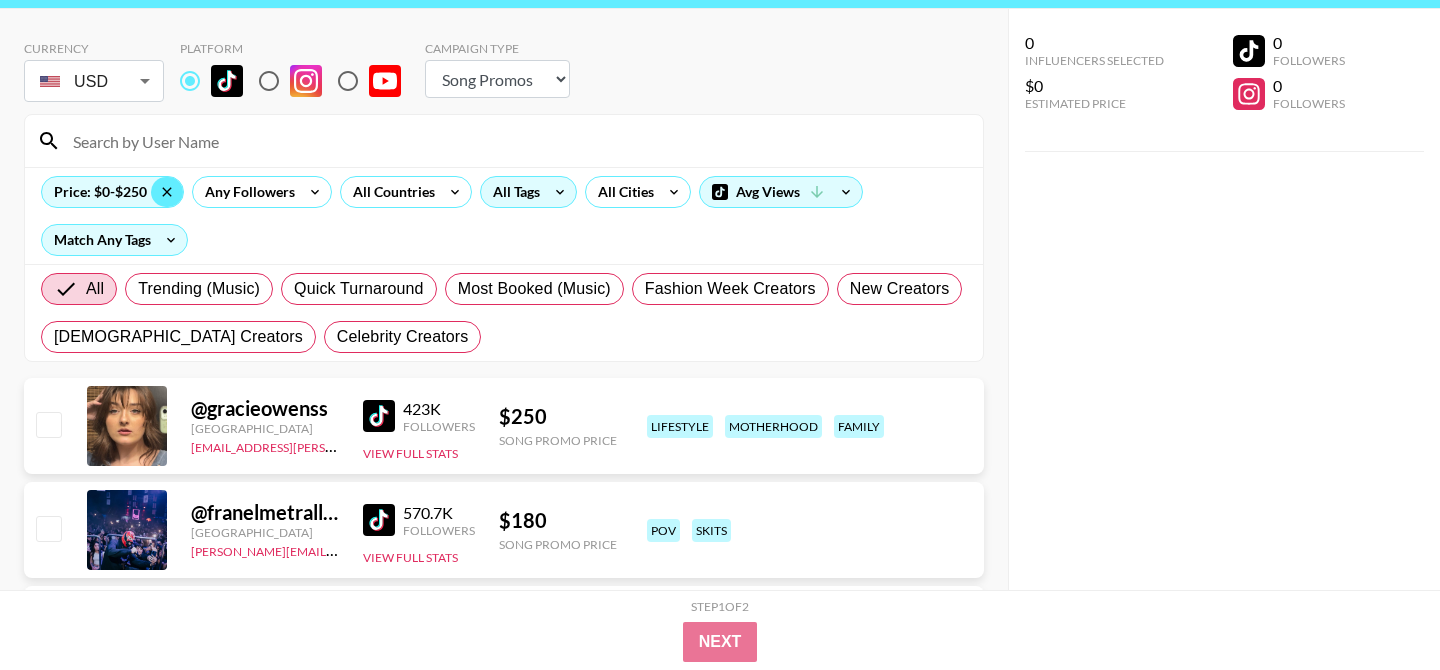 click at bounding box center (516, 141) 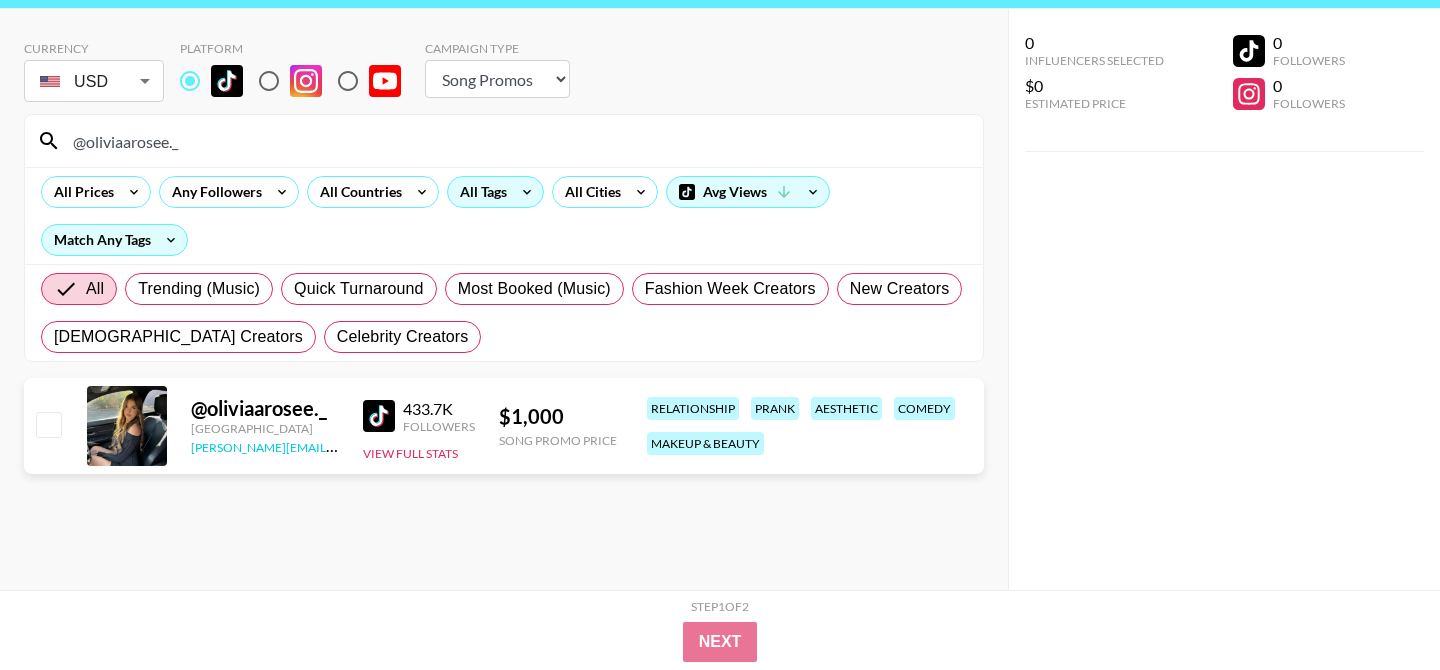 type on "@oliviaarosee._" 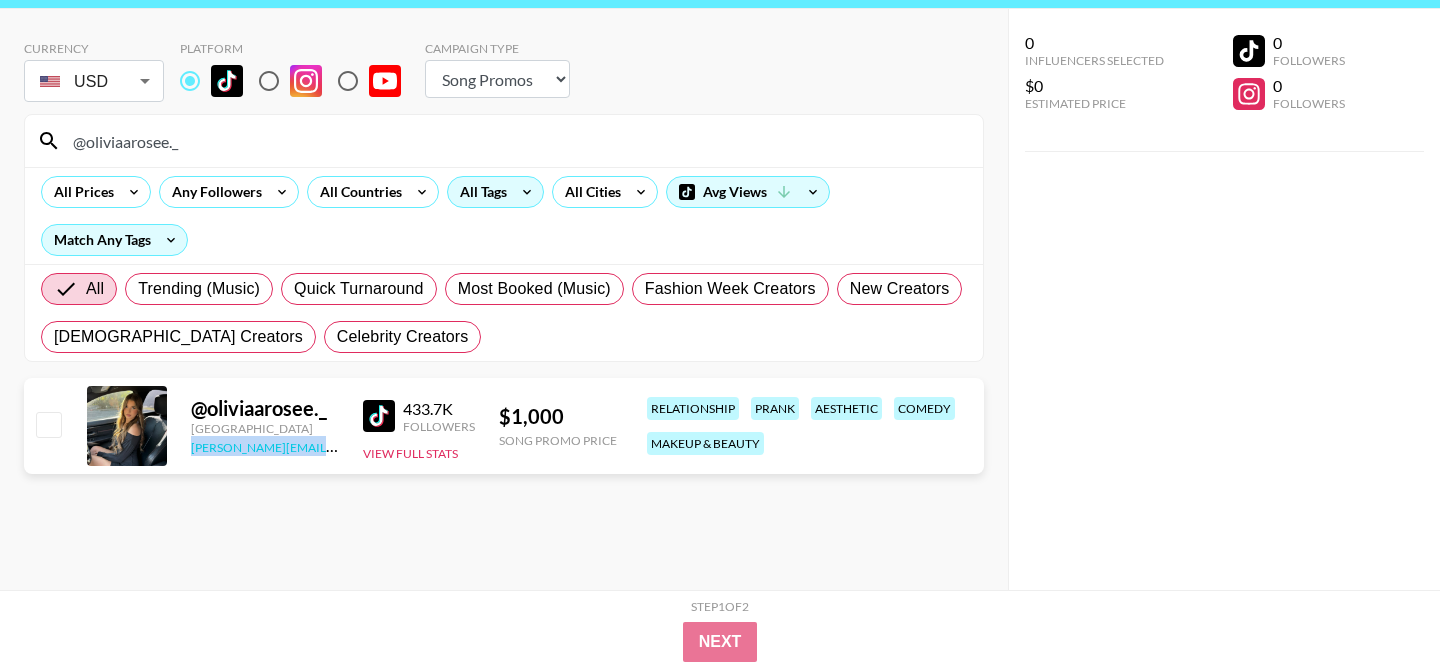 copy on "[PERSON_NAME][EMAIL_ADDRESS][DOMAIN_NAME]" 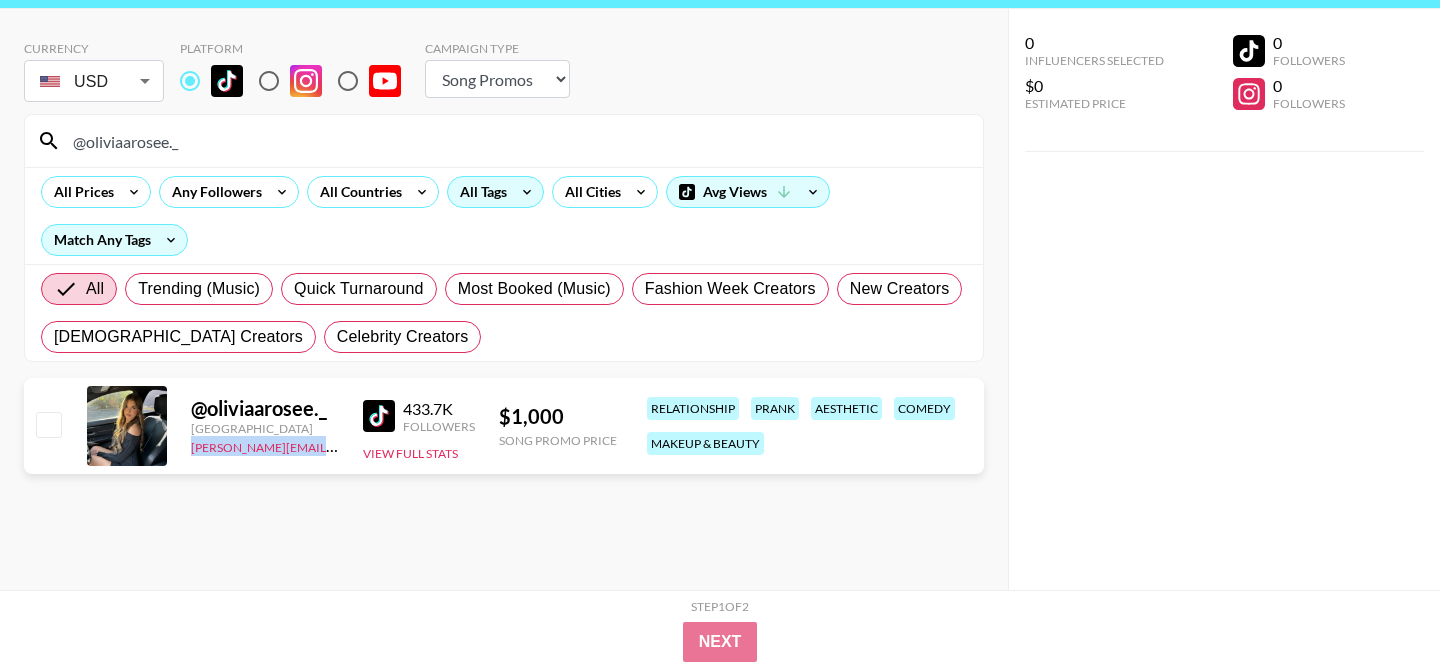 click 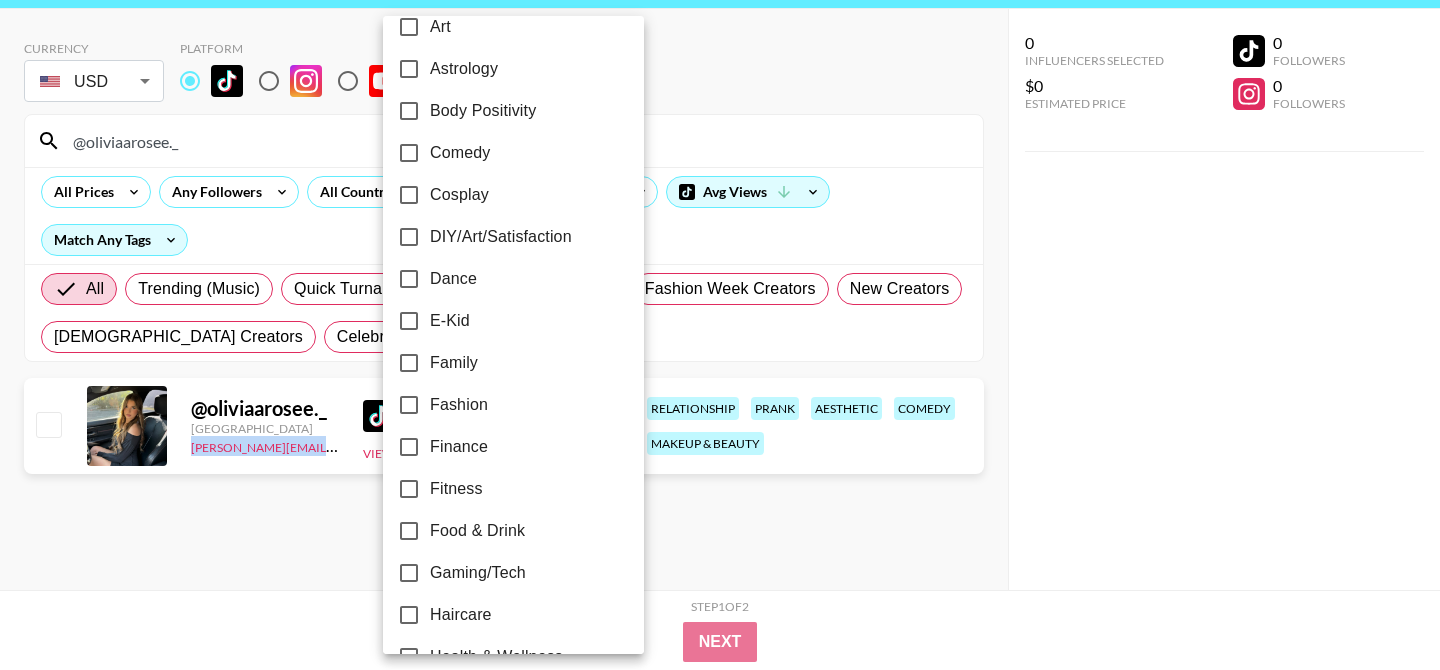 scroll, scrollTop: 275, scrollLeft: 0, axis: vertical 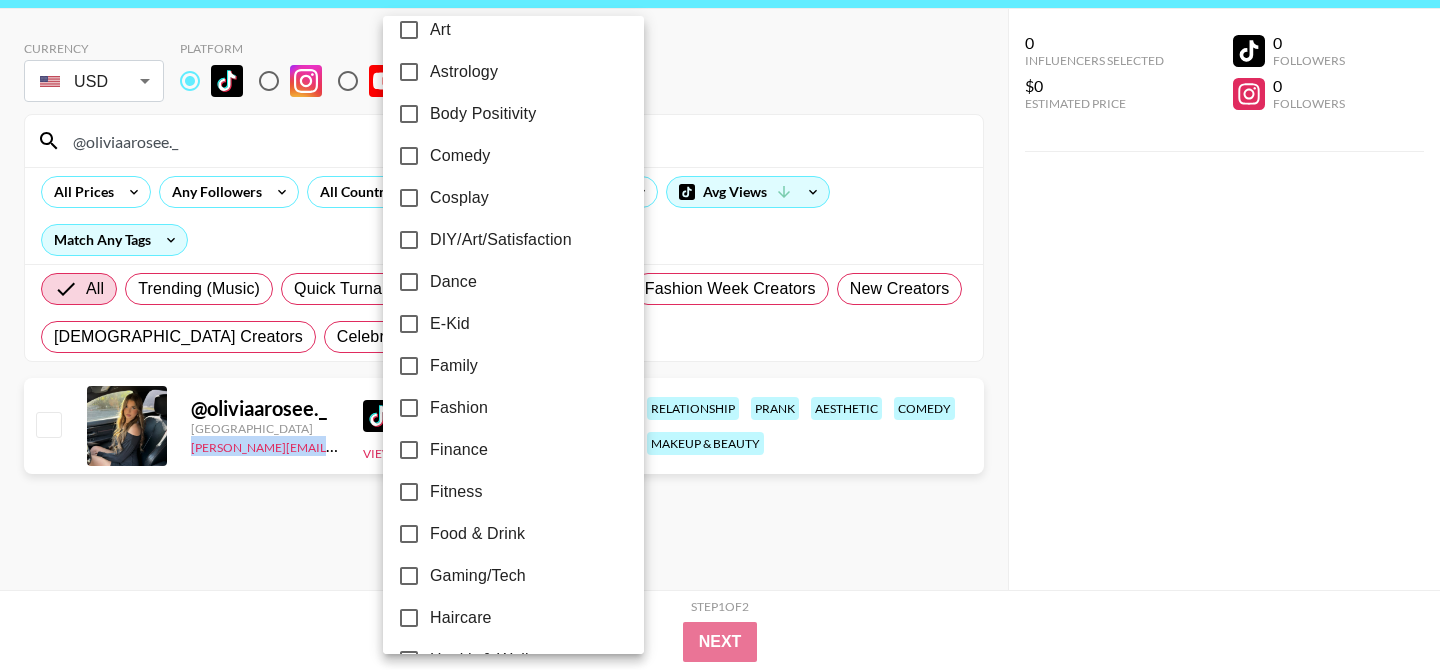 click on "Dance" at bounding box center [453, 282] 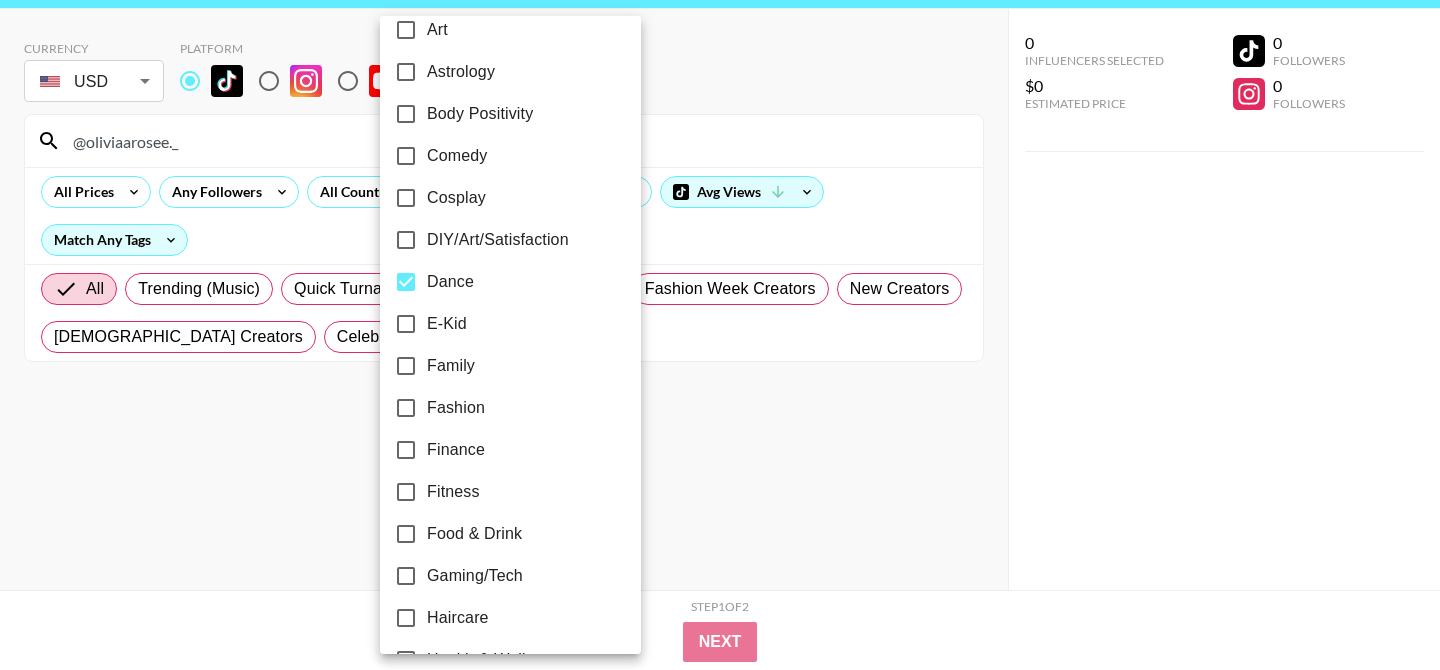 click at bounding box center [720, 335] 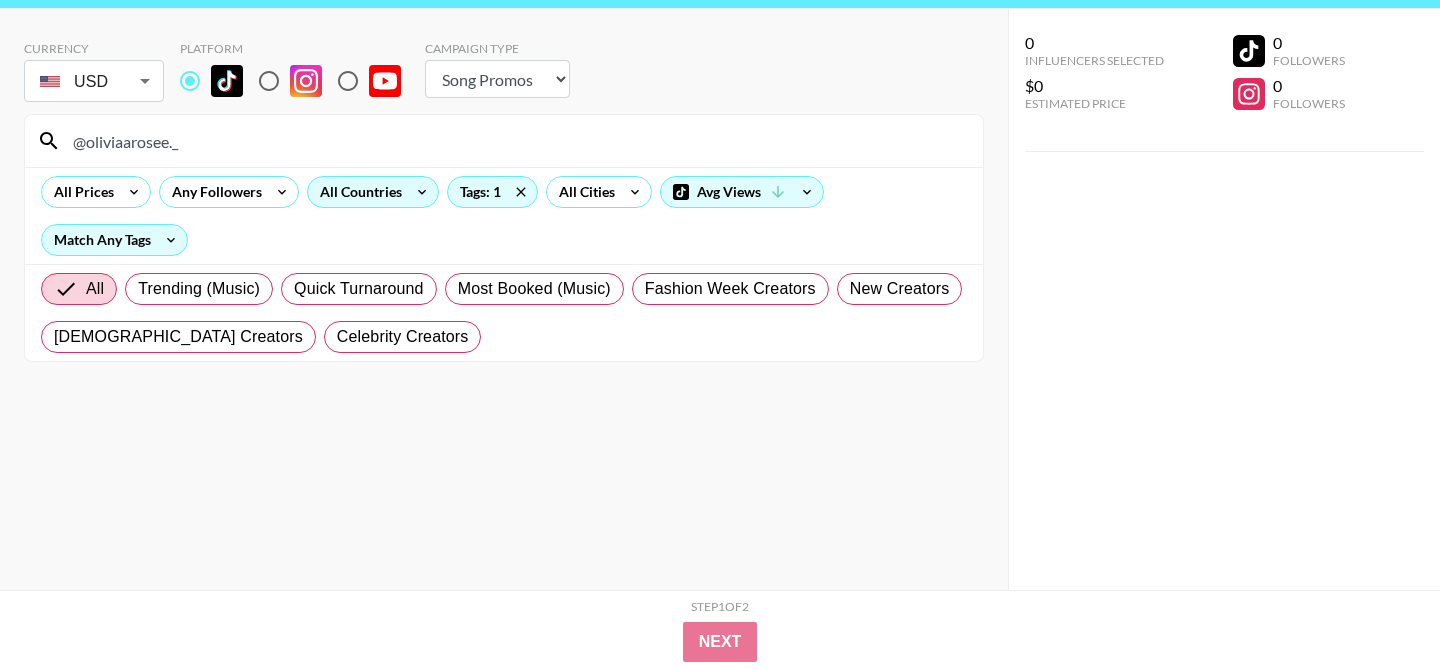 click on "All Countries" at bounding box center [357, 192] 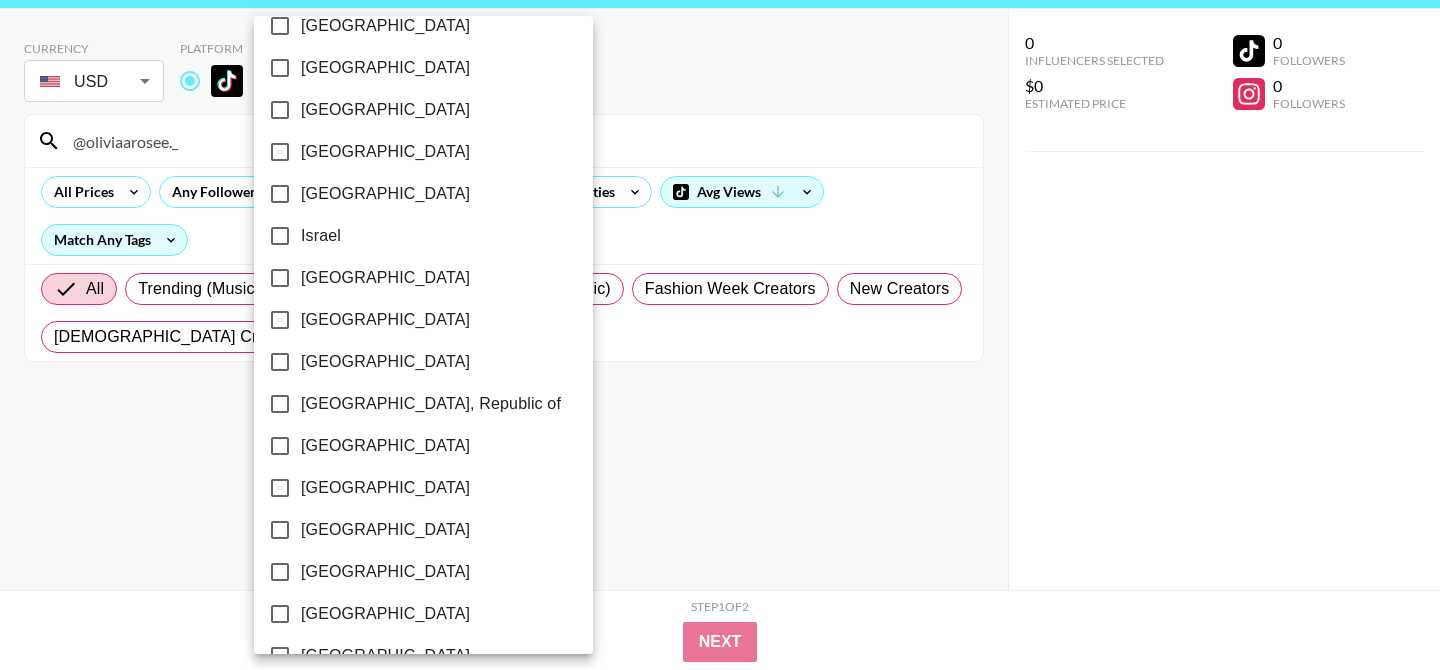 scroll, scrollTop: 1662, scrollLeft: 0, axis: vertical 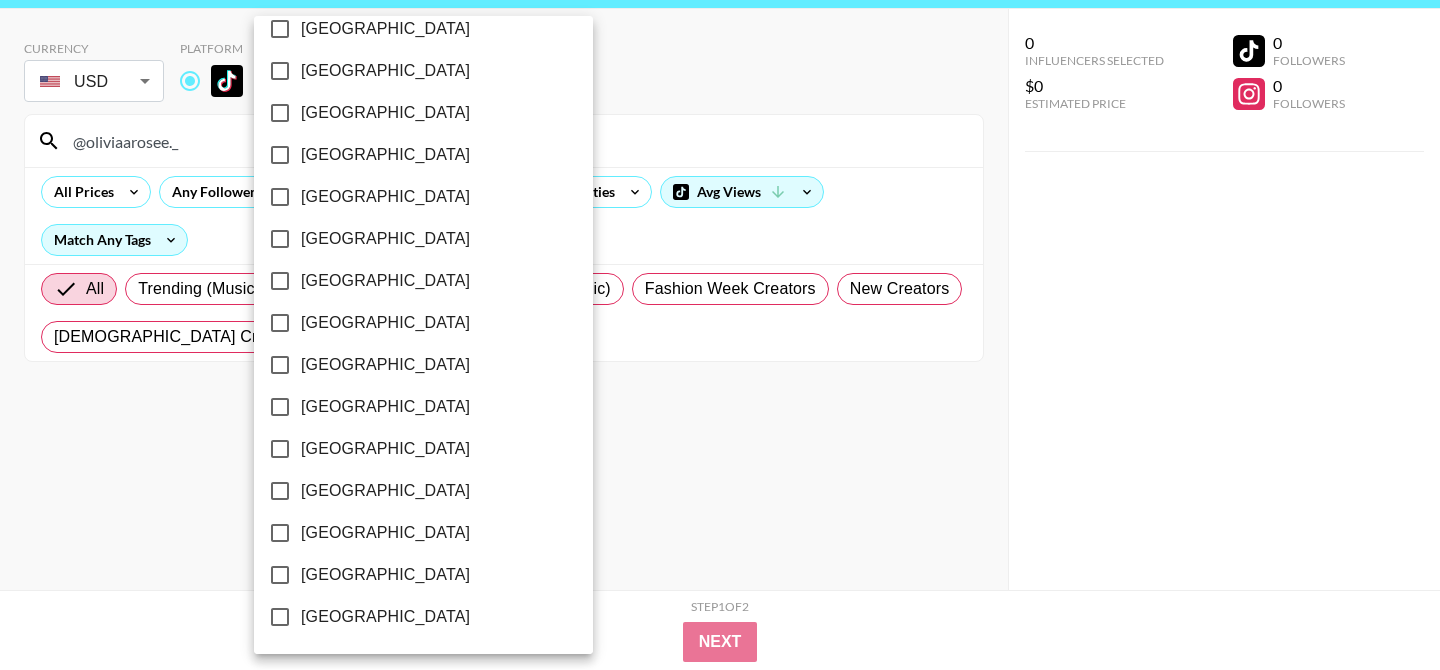 click on "[GEOGRAPHIC_DATA]" at bounding box center (385, 575) 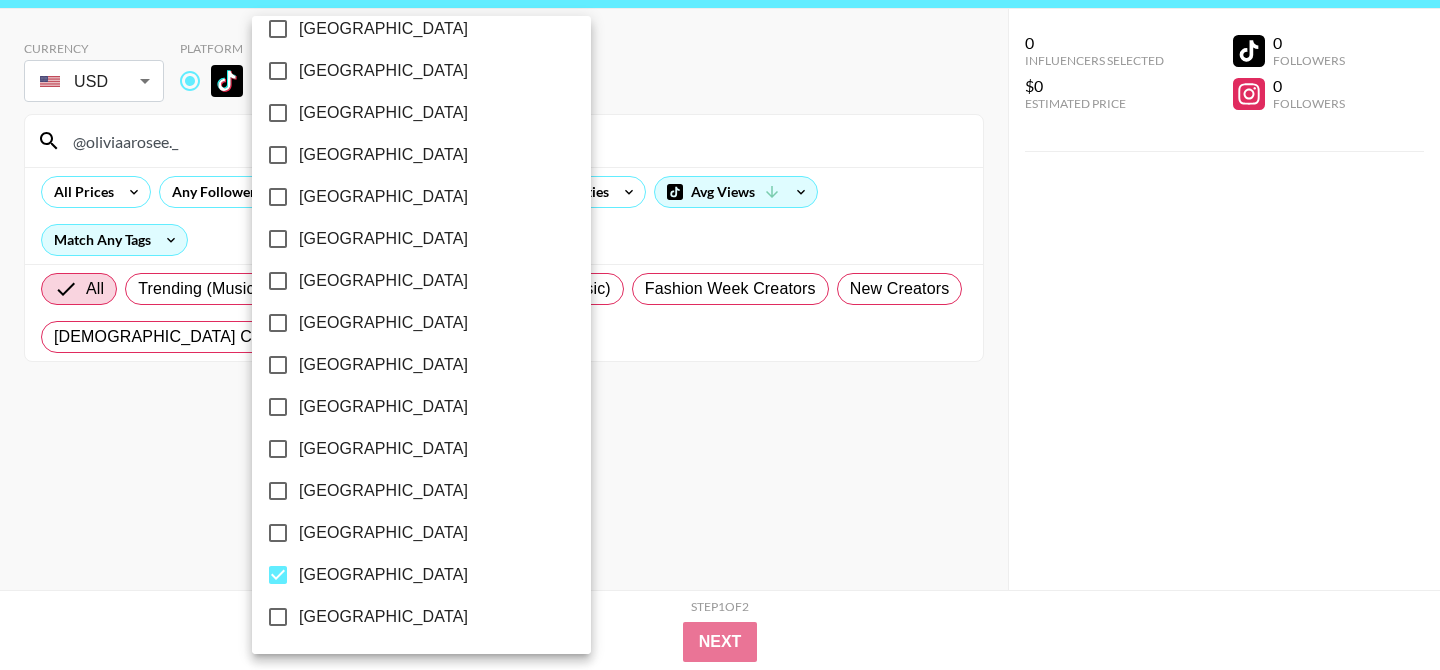 click at bounding box center [720, 335] 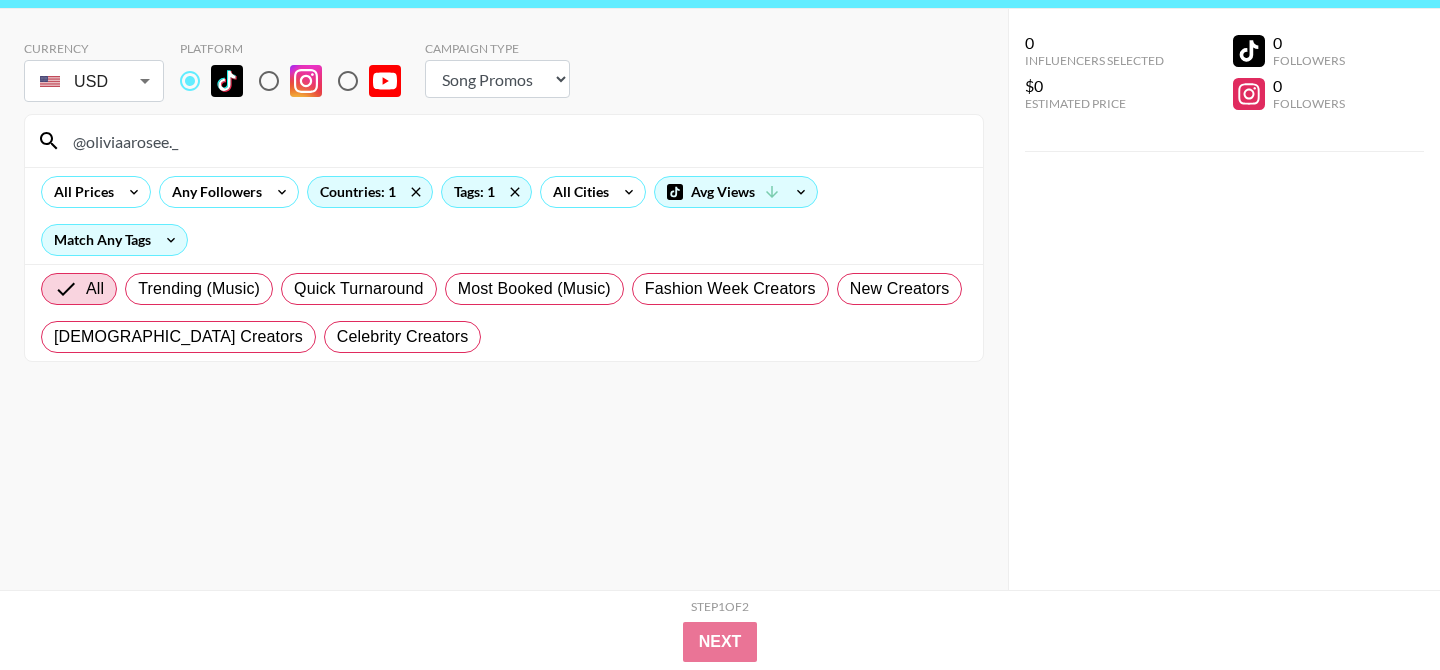 click at bounding box center [720, 335] 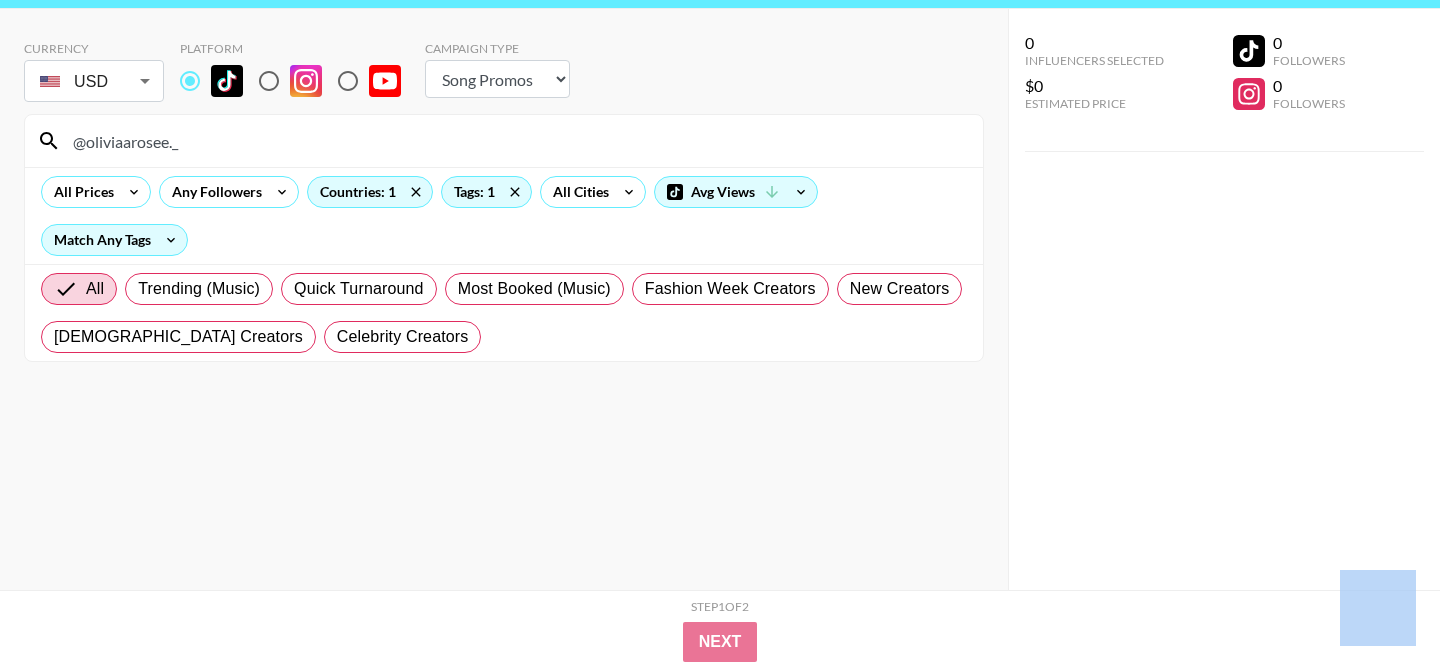 click on "[GEOGRAPHIC_DATA] [GEOGRAPHIC_DATA] [GEOGRAPHIC_DATA] [GEOGRAPHIC_DATA] [GEOGRAPHIC_DATA] [GEOGRAPHIC_DATA] [GEOGRAPHIC_DATA] [GEOGRAPHIC_DATA] [GEOGRAPHIC_DATA] [GEOGRAPHIC_DATA] [GEOGRAPHIC_DATA] [GEOGRAPHIC_DATA] [GEOGRAPHIC_DATA] [GEOGRAPHIC_DATA] [GEOGRAPHIC_DATA] [GEOGRAPHIC_DATA] [GEOGRAPHIC_DATA] [US_STATE] [GEOGRAPHIC_DATA] [GEOGRAPHIC_DATA] [GEOGRAPHIC_DATA] [GEOGRAPHIC_DATA] [GEOGRAPHIC_DATA] [GEOGRAPHIC_DATA] [GEOGRAPHIC_DATA] [GEOGRAPHIC_DATA] [GEOGRAPHIC_DATA] [GEOGRAPHIC_DATA], [GEOGRAPHIC_DATA] [GEOGRAPHIC_DATA] [GEOGRAPHIC_DATA] [GEOGRAPHIC_DATA] [GEOGRAPHIC_DATA] [GEOGRAPHIC_DATA] [GEOGRAPHIC_DATA] [GEOGRAPHIC_DATA] [GEOGRAPHIC_DATA] [GEOGRAPHIC_DATA] [GEOGRAPHIC_DATA] [GEOGRAPHIC_DATA] [GEOGRAPHIC_DATA] [GEOGRAPHIC_DATA] [GEOGRAPHIC_DATA] [GEOGRAPHIC_DATA] [GEOGRAPHIC_DATA] [GEOGRAPHIC_DATA] [GEOGRAPHIC_DATA] [GEOGRAPHIC_DATA] [GEOGRAPHIC_DATA] [GEOGRAPHIC_DATA] [GEOGRAPHIC_DATA] [GEOGRAPHIC_DATA] [GEOGRAPHIC_DATA] [GEOGRAPHIC_DATA]" at bounding box center [720, 335] 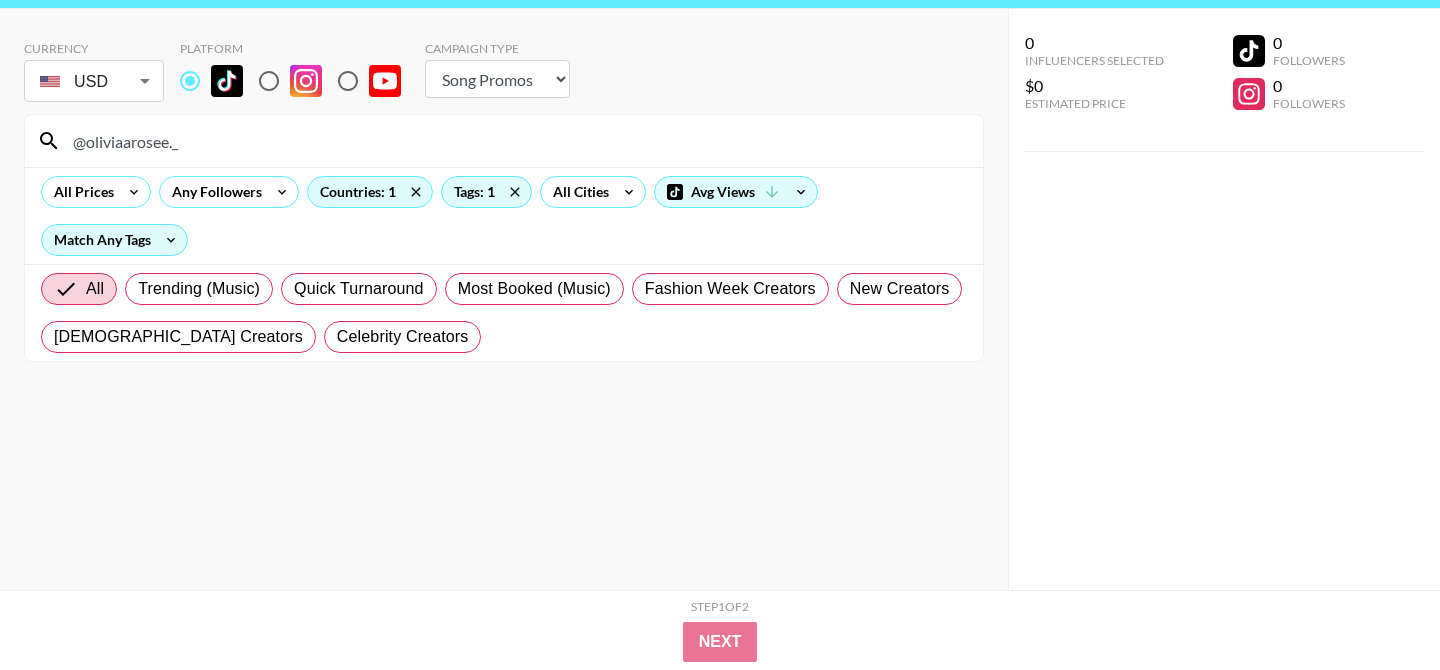 click on "@oliviaarosee._" at bounding box center [516, 141] 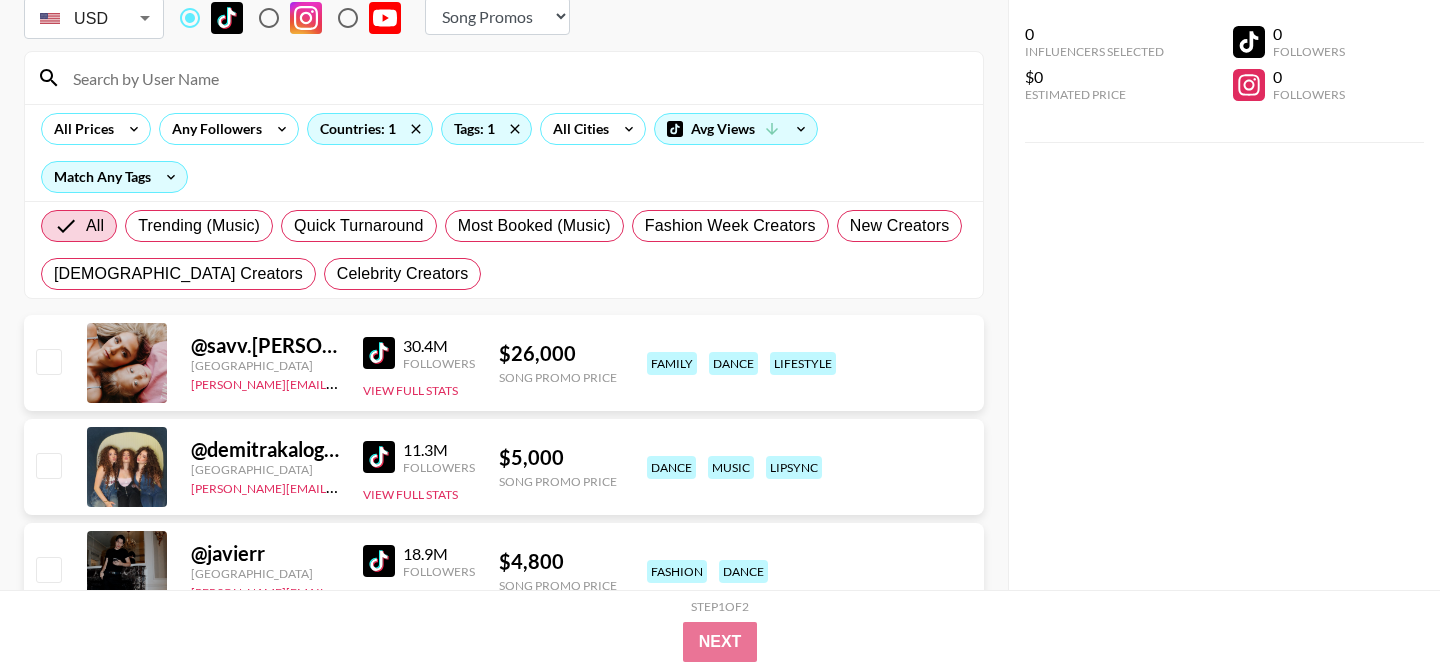 scroll, scrollTop: 151, scrollLeft: 0, axis: vertical 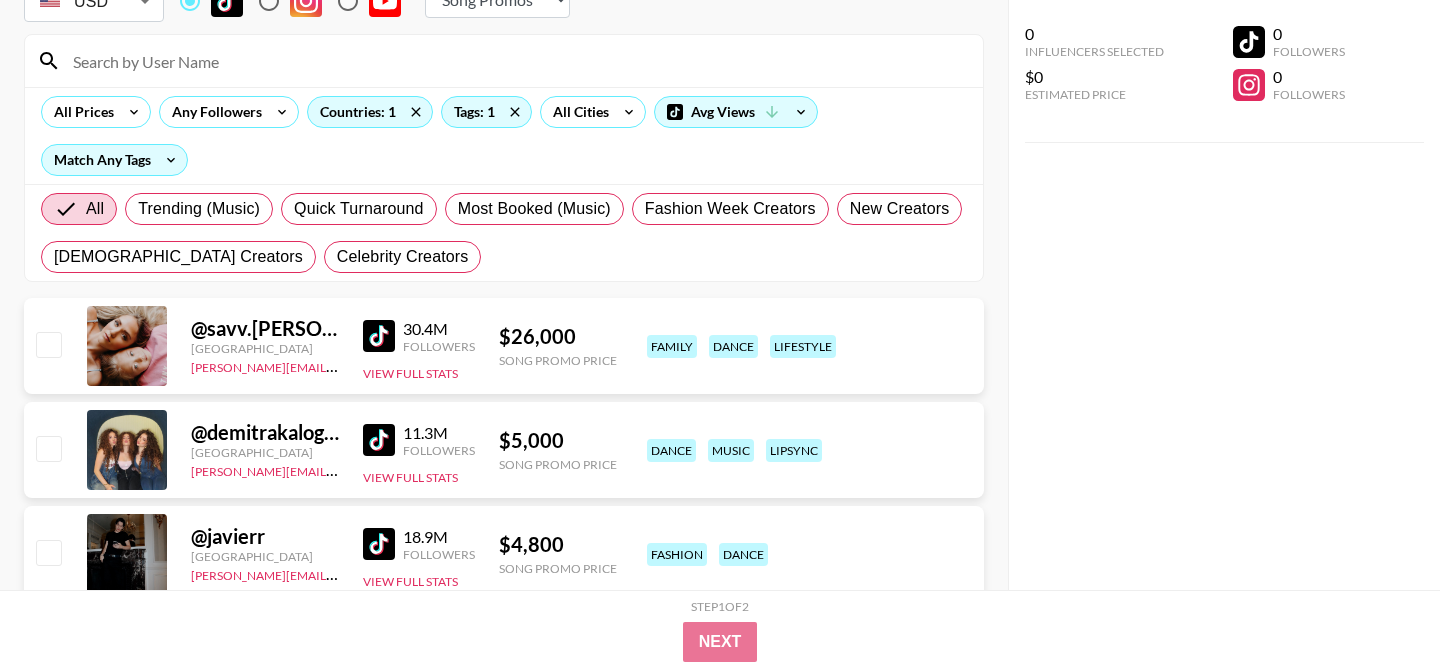 type 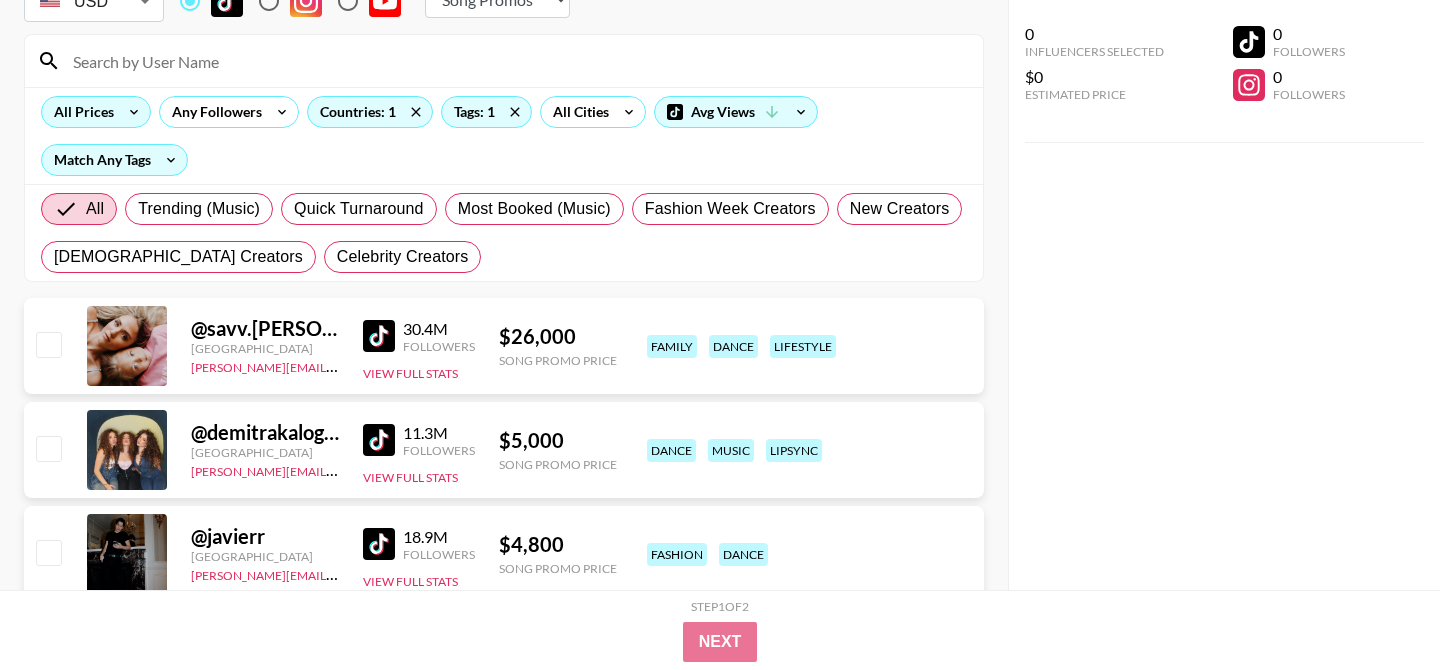 click on "All Prices" at bounding box center [80, 112] 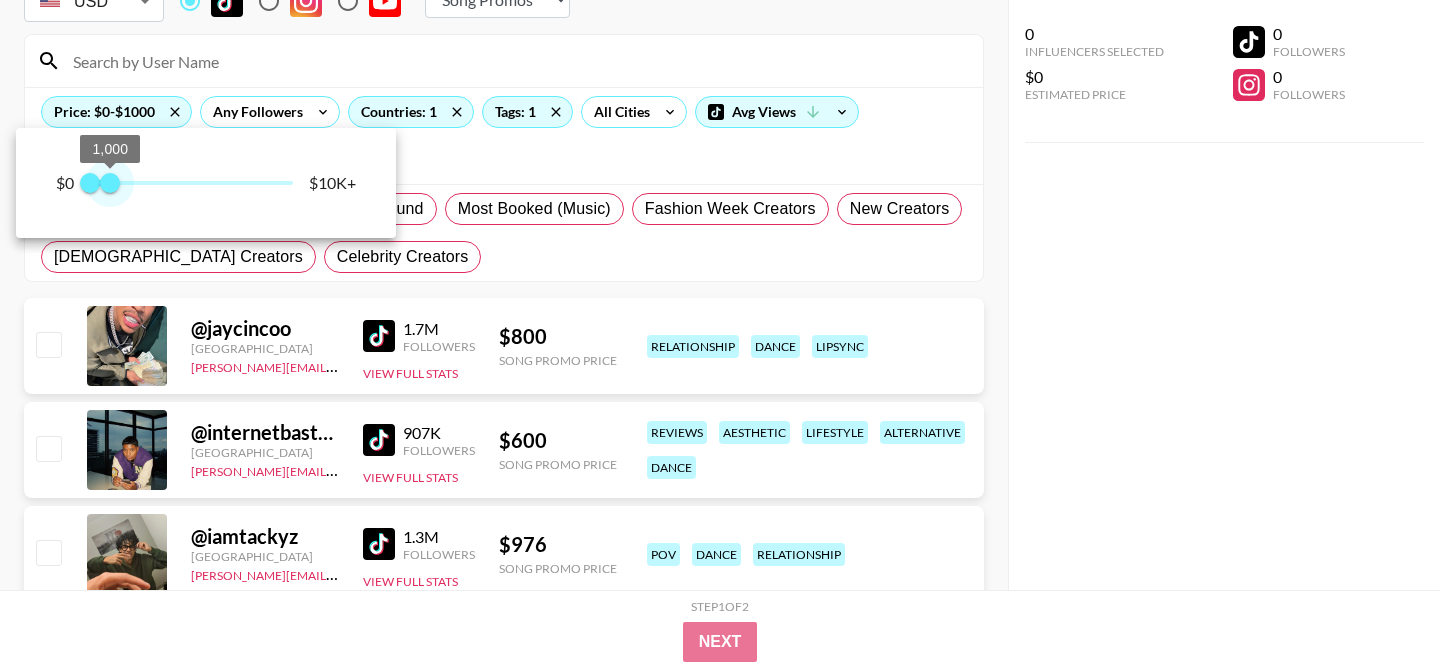 type on "750" 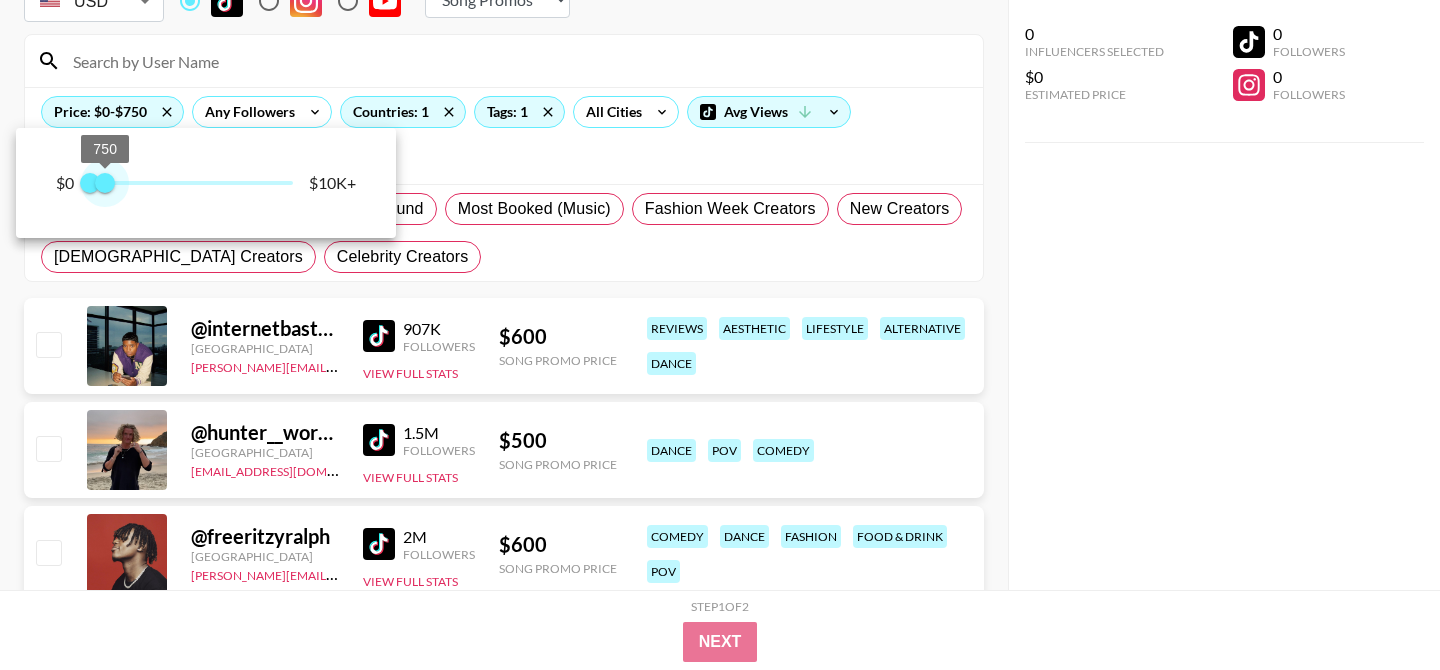 drag, startPoint x: 300, startPoint y: 177, endPoint x: 104, endPoint y: 187, distance: 196.25494 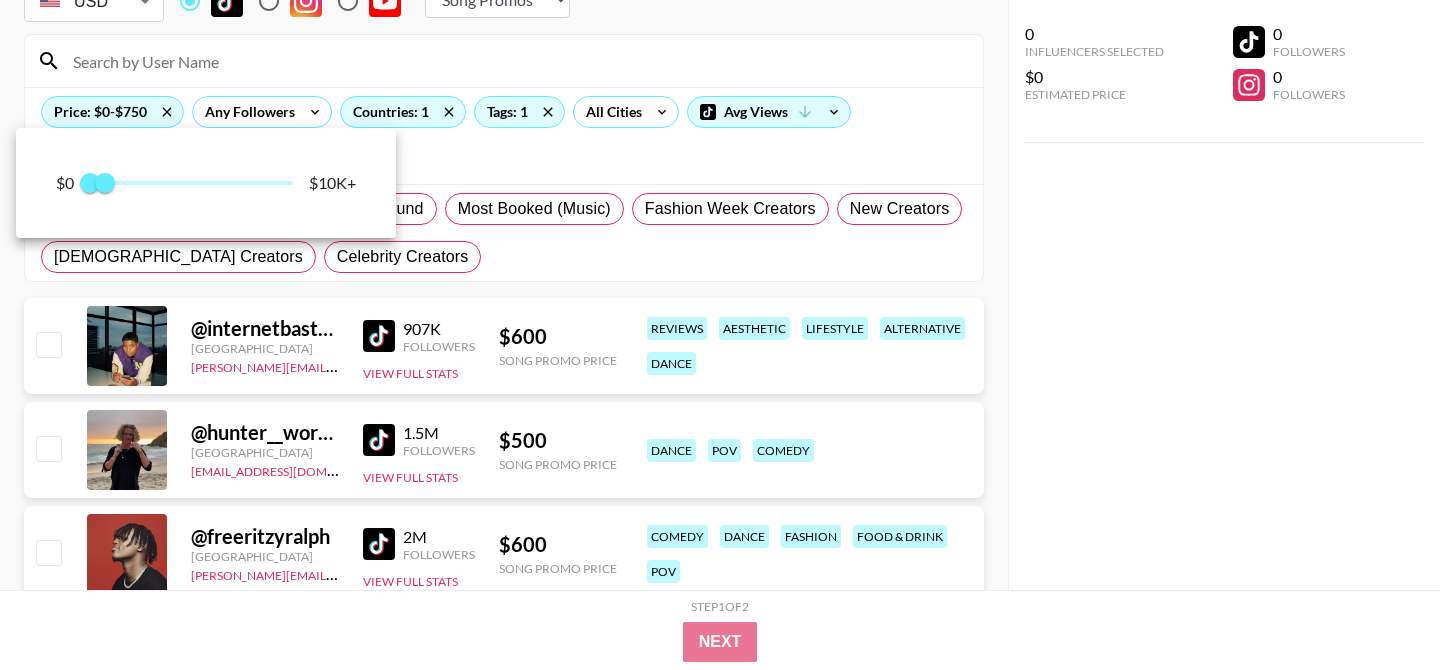 click at bounding box center [720, 335] 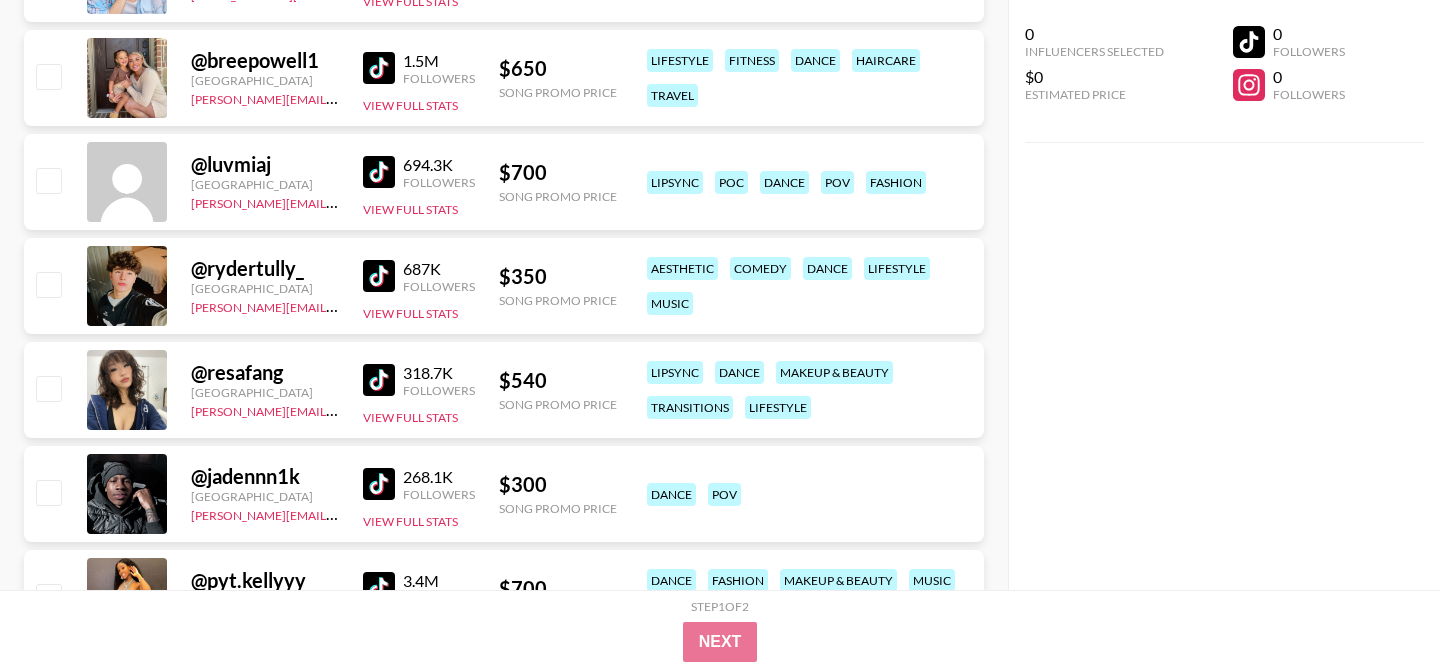 scroll, scrollTop: 940, scrollLeft: 0, axis: vertical 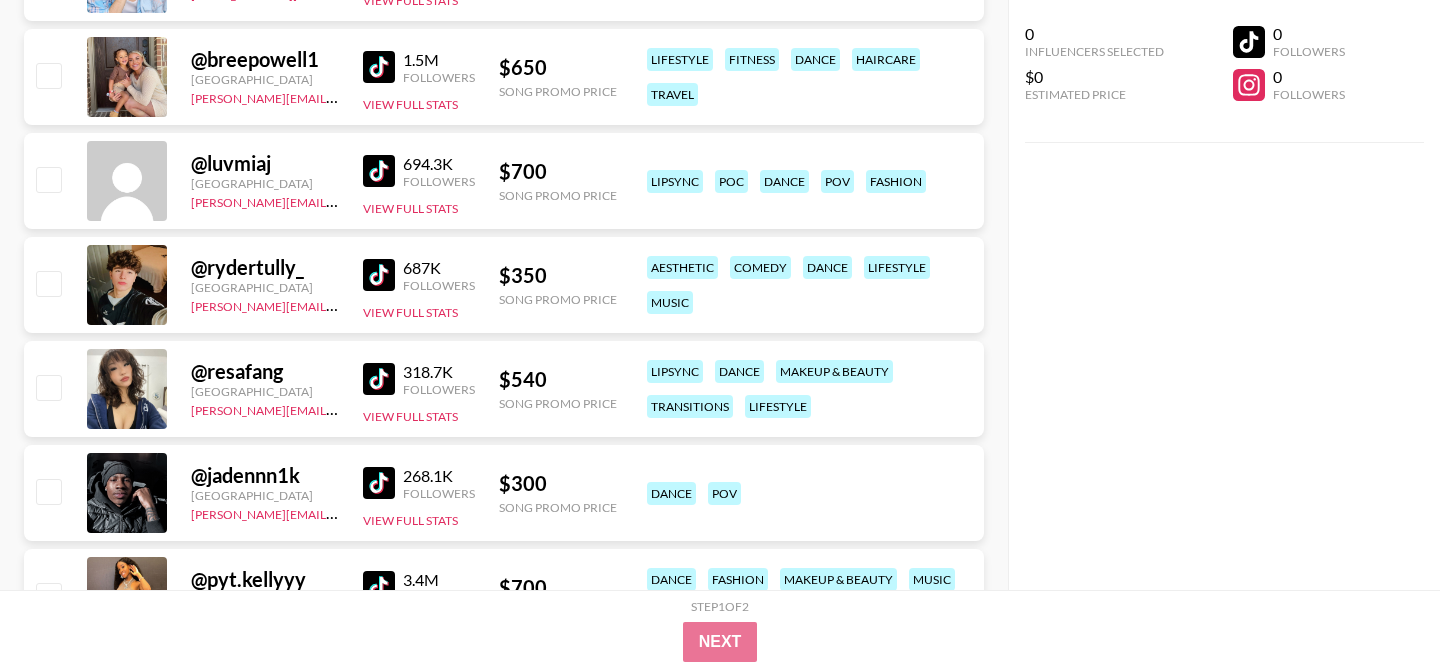 click at bounding box center (379, 275) 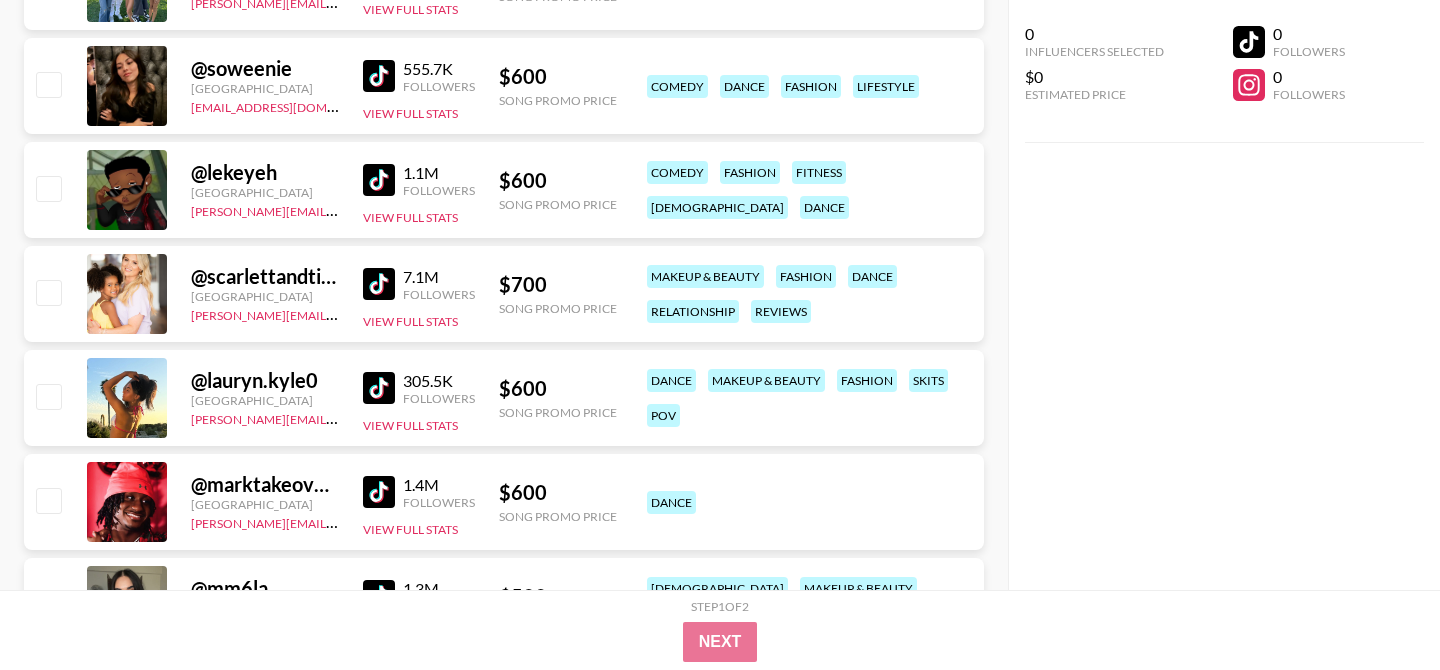 scroll, scrollTop: 1768, scrollLeft: 0, axis: vertical 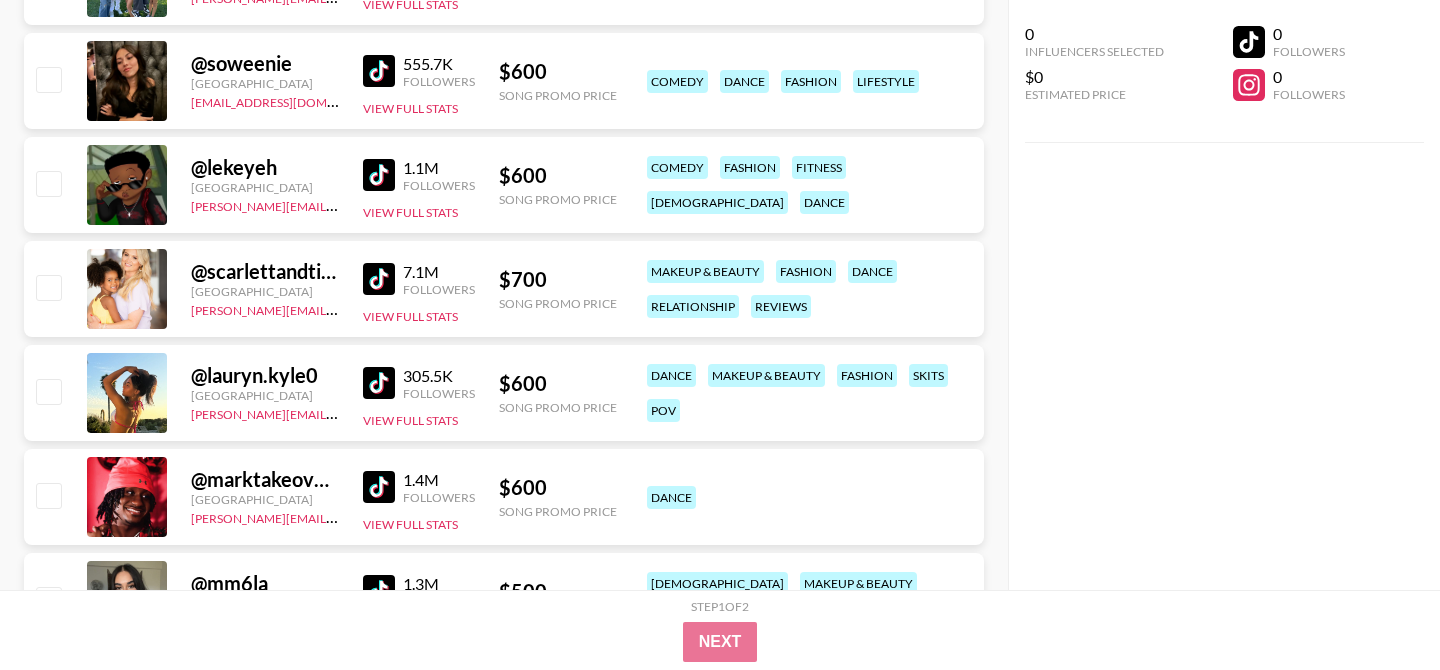 click at bounding box center [379, 383] 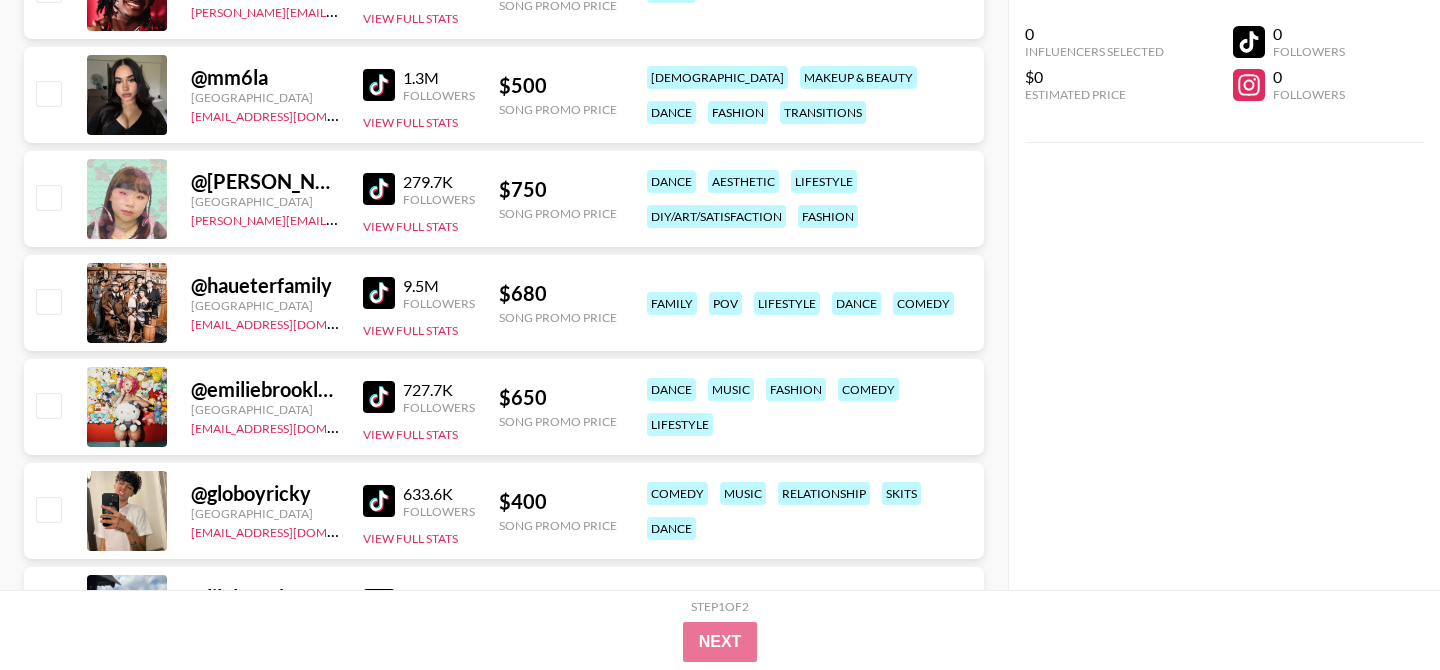 scroll, scrollTop: 2279, scrollLeft: 0, axis: vertical 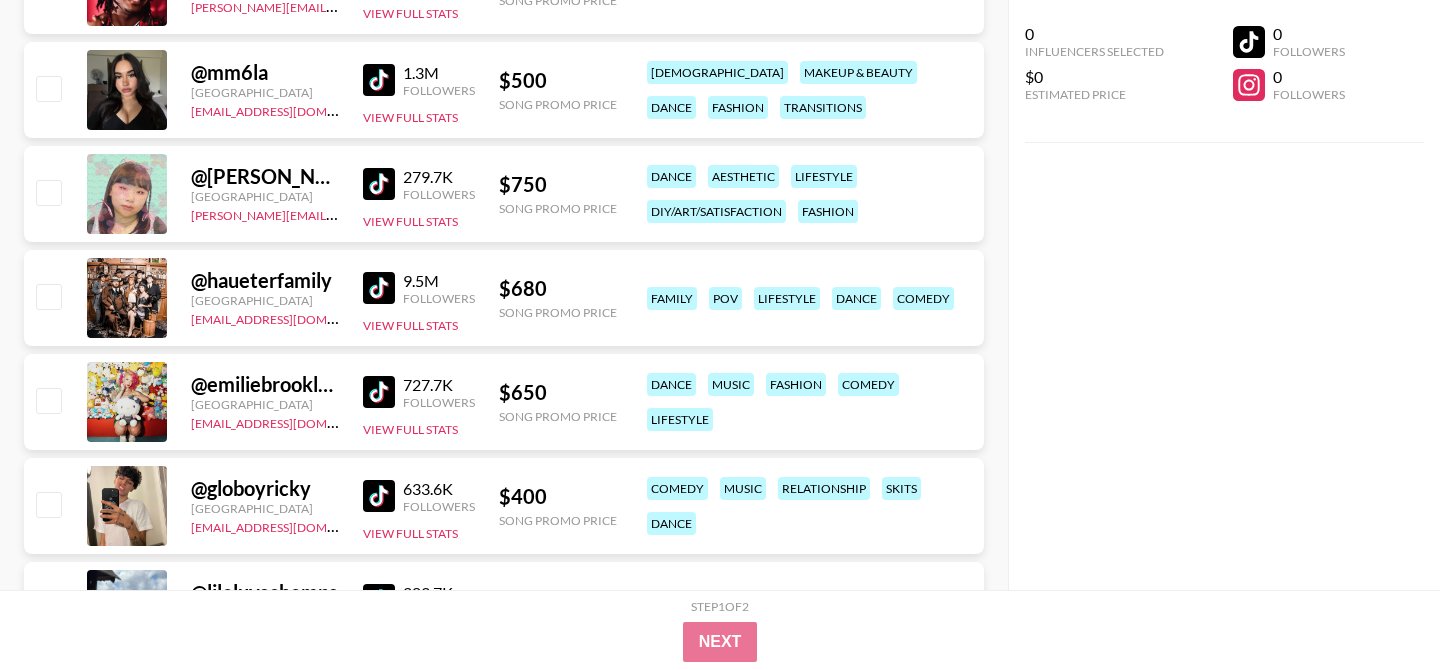 click at bounding box center (379, 288) 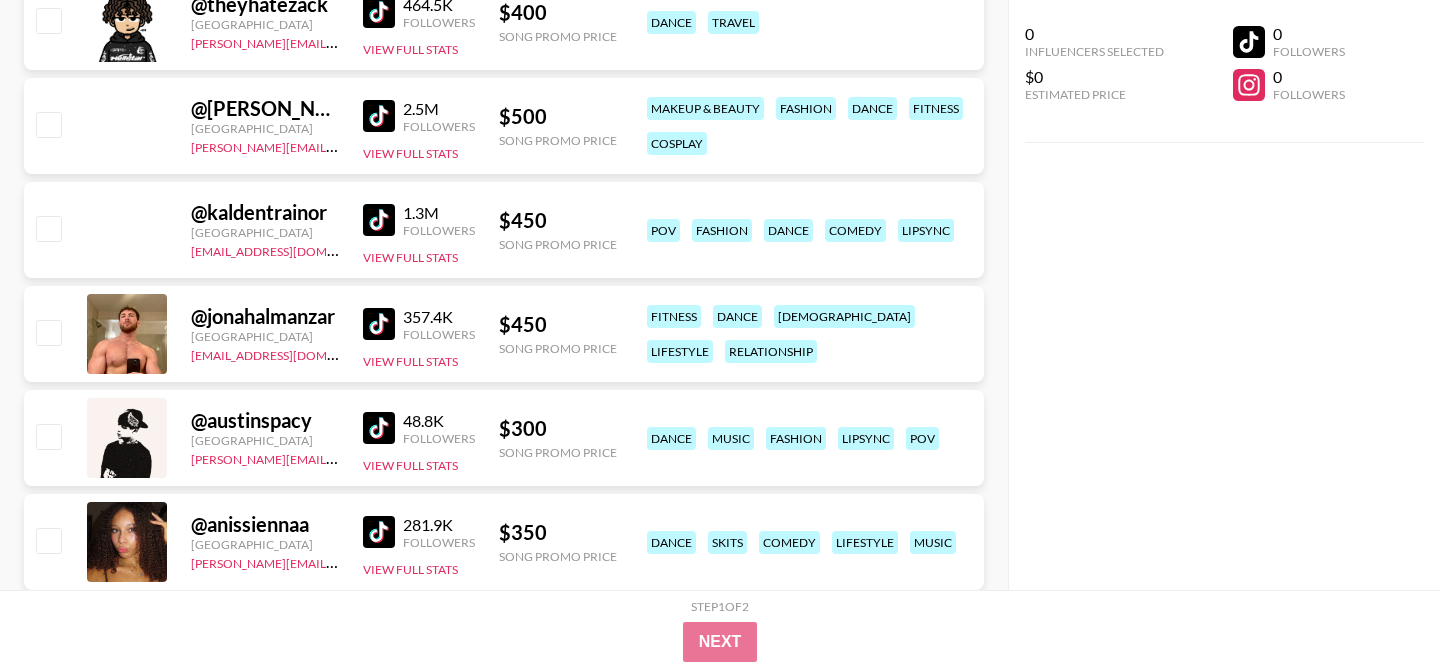 scroll, scrollTop: 5991, scrollLeft: 0, axis: vertical 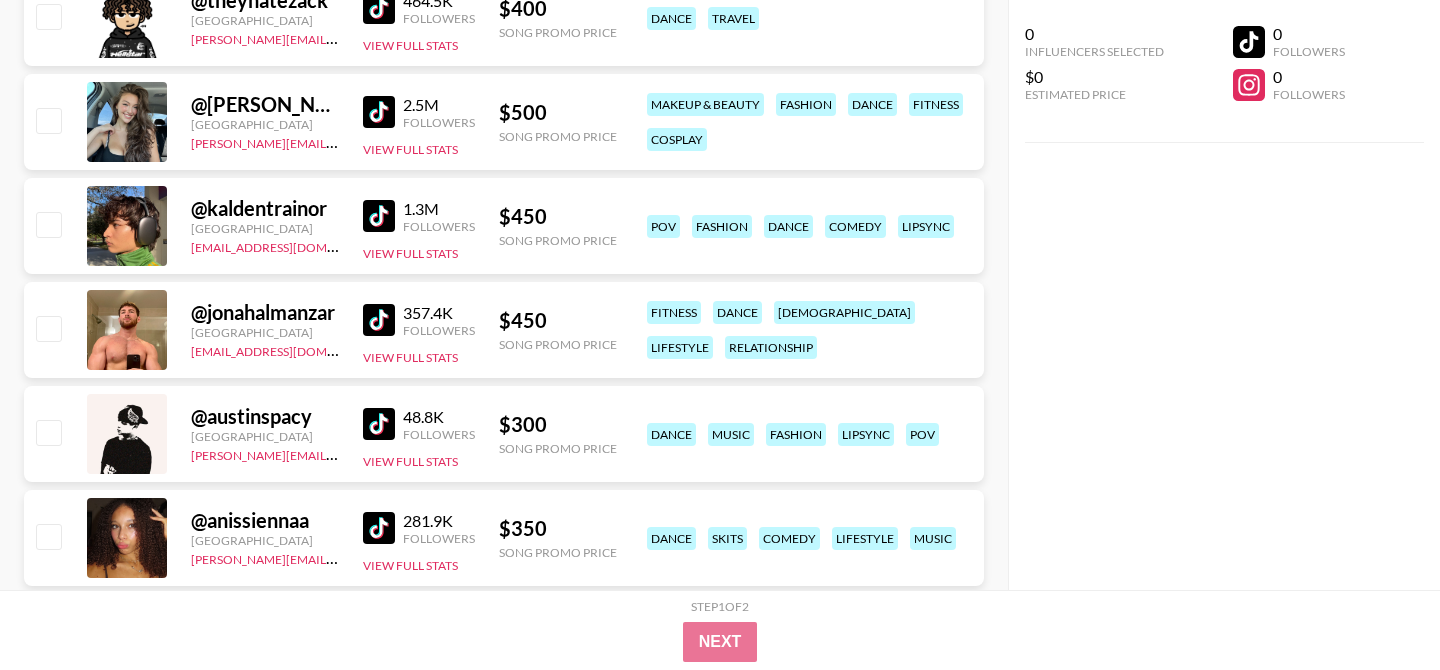 click at bounding box center [379, 320] 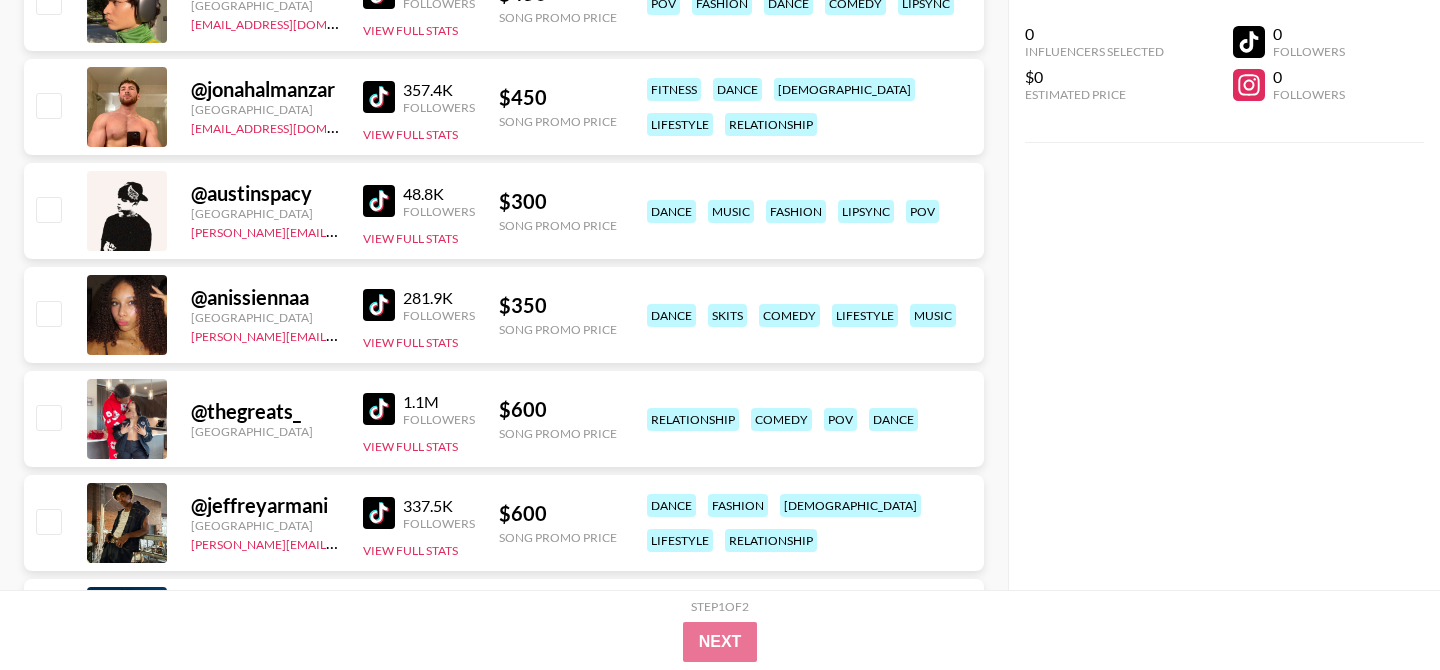 click at bounding box center (379, 201) 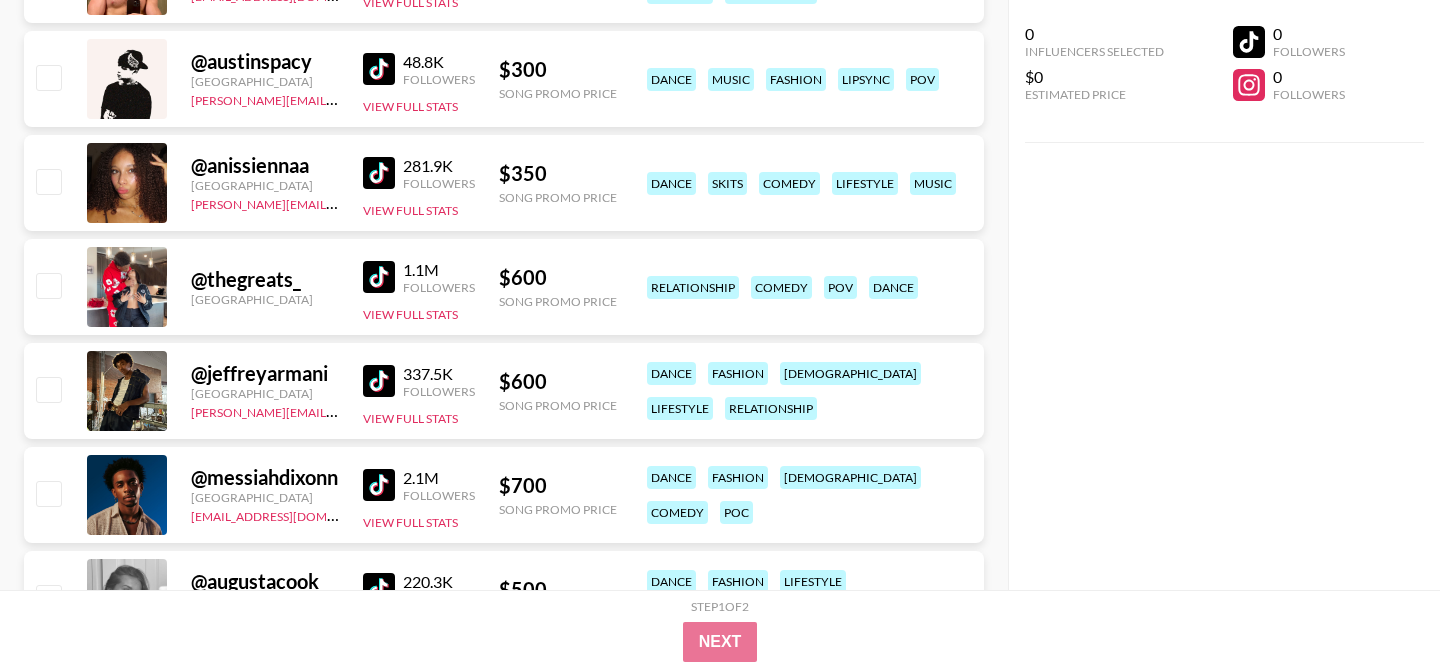 click on "@ jeffreyarmani [GEOGRAPHIC_DATA] [PERSON_NAME][EMAIL_ADDRESS][DOMAIN_NAME] 337.5K Followers View Full Stats   $ 600 Song Promo Price dance fashion [DEMOGRAPHIC_DATA] lifestyle relationship" at bounding box center (504, 391) 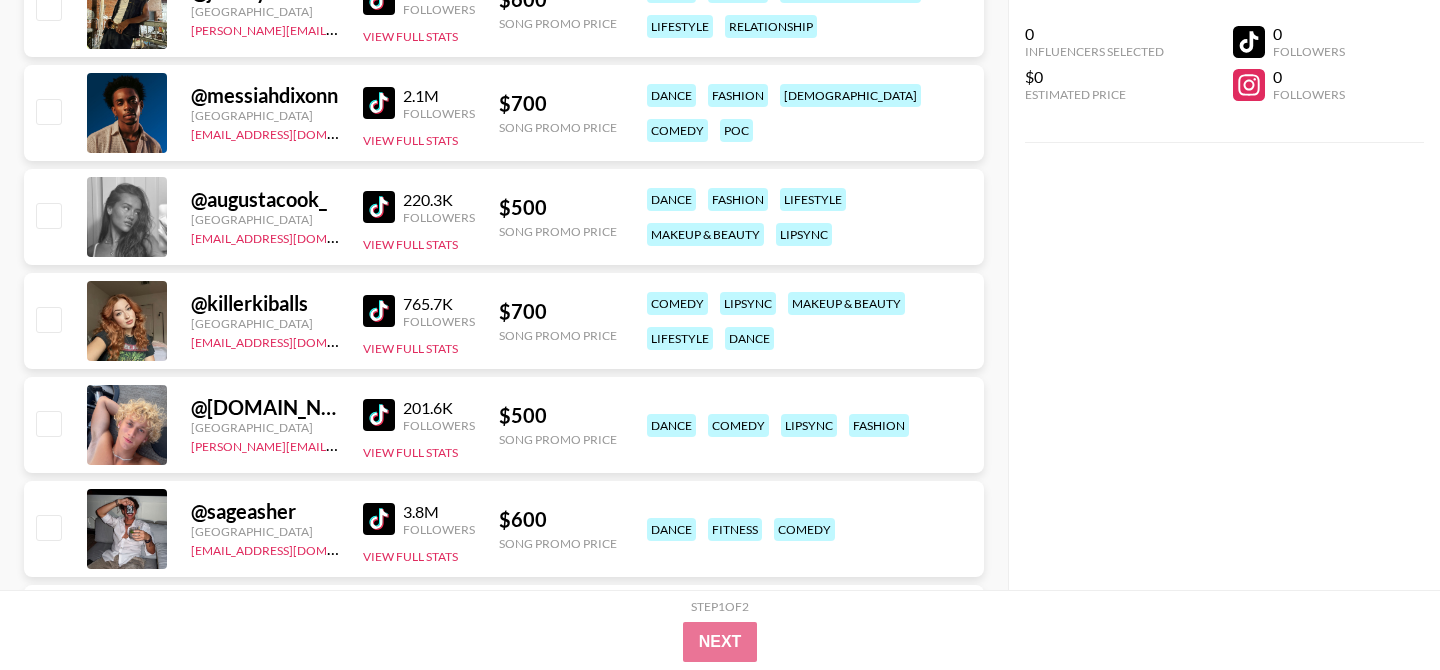 scroll, scrollTop: 6732, scrollLeft: 0, axis: vertical 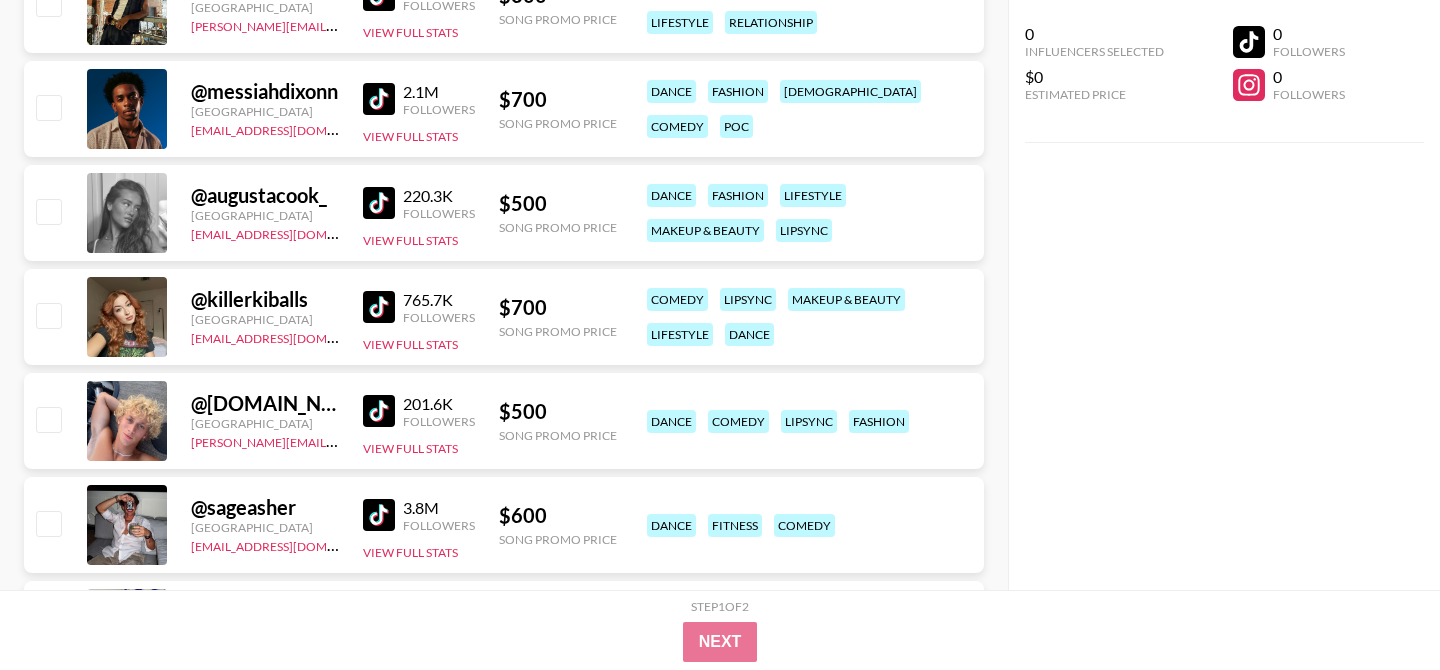 click at bounding box center (379, 99) 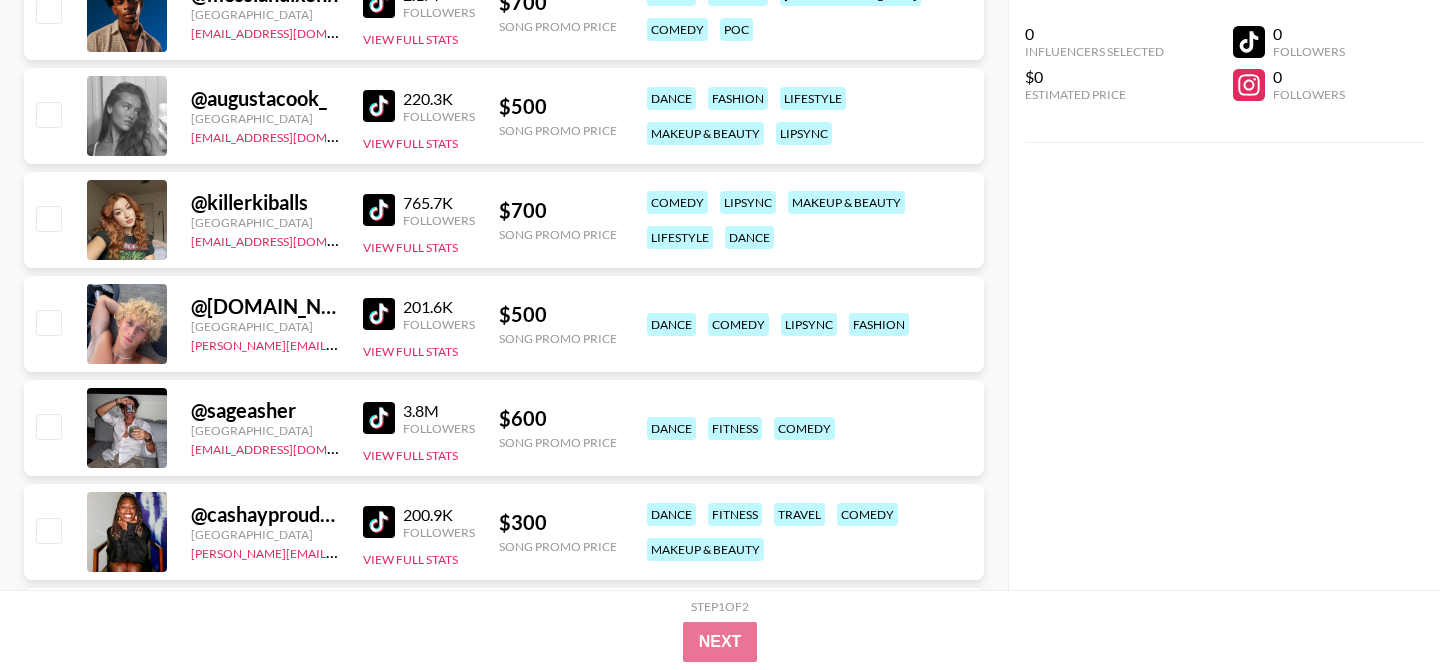 click at bounding box center (379, 314) 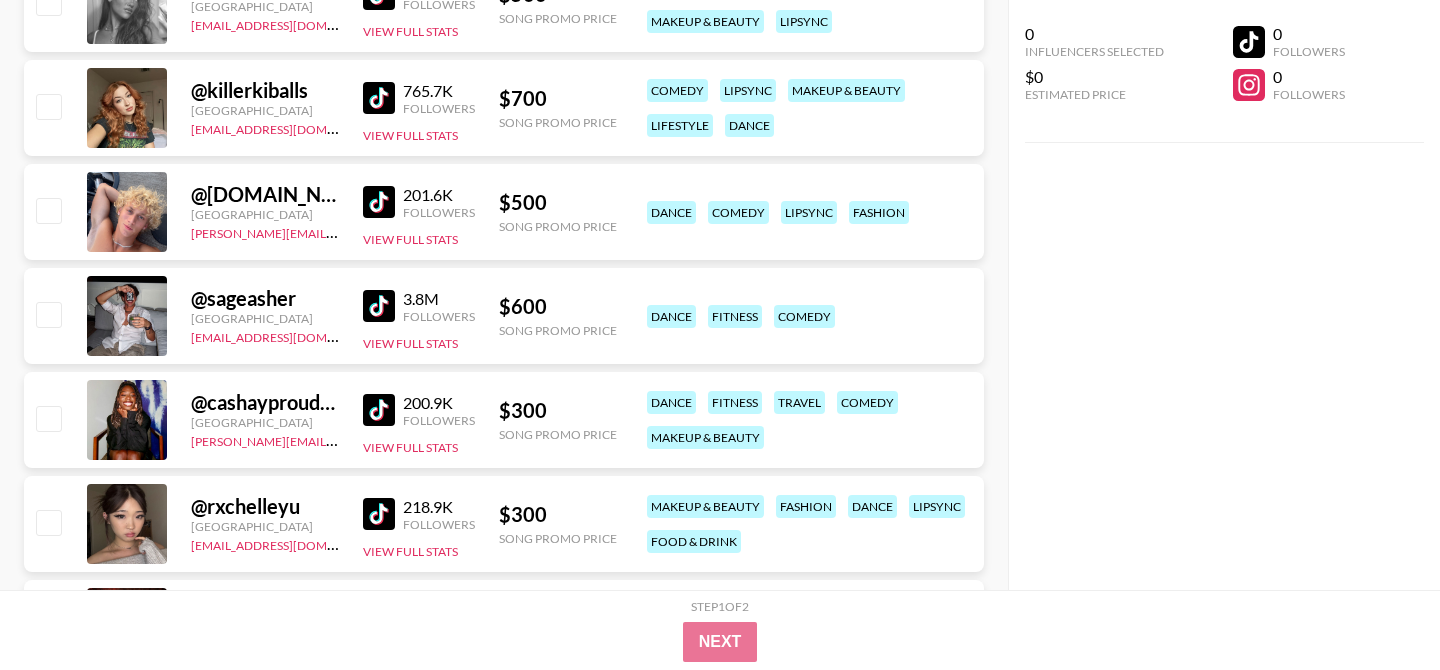 scroll, scrollTop: 6948, scrollLeft: 0, axis: vertical 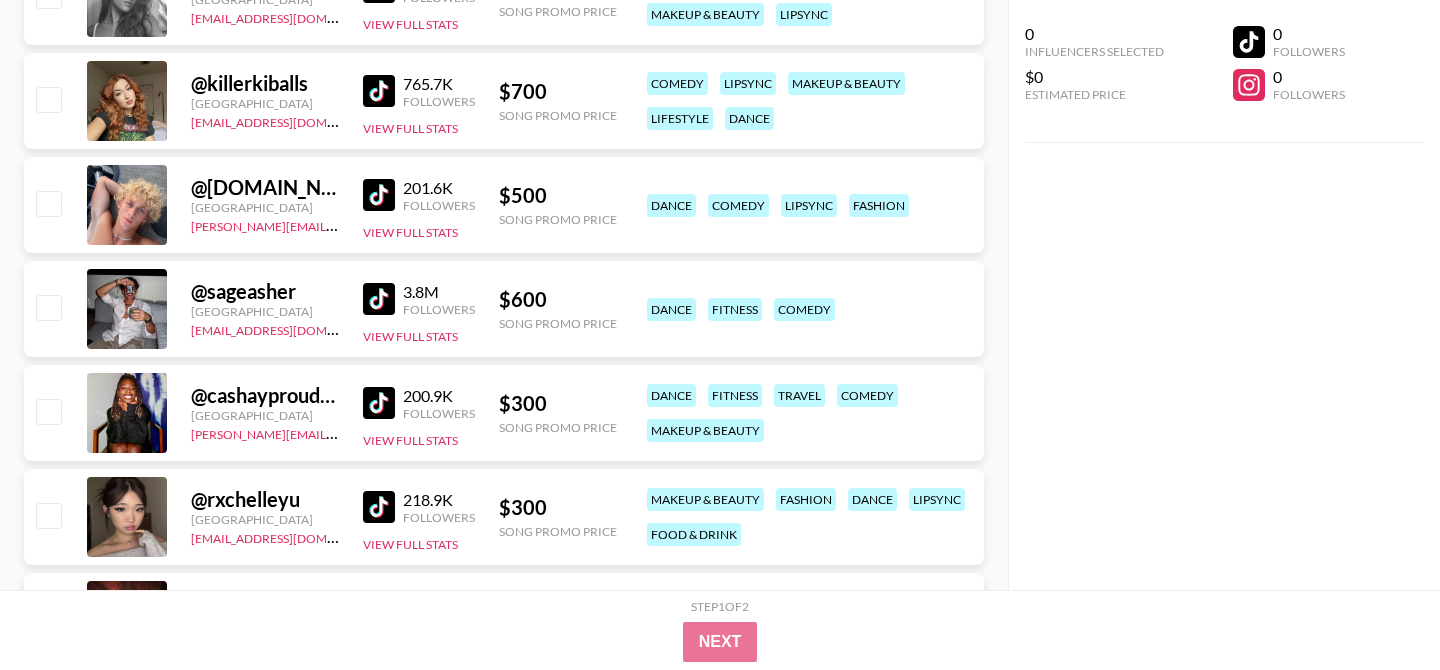 click at bounding box center [379, 299] 